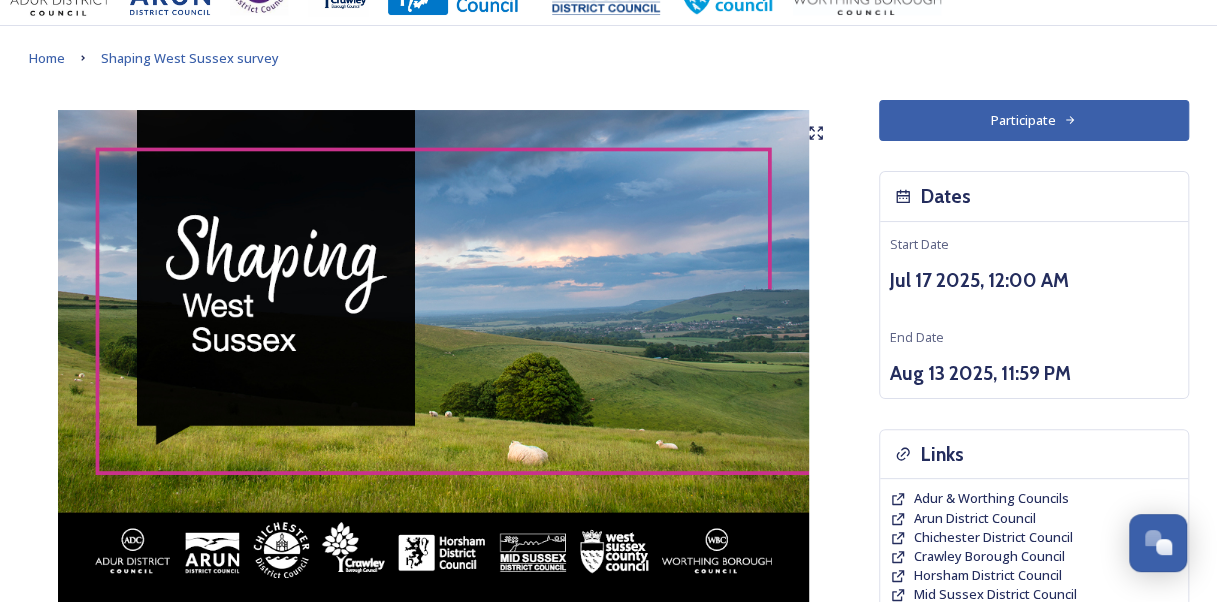 scroll, scrollTop: 0, scrollLeft: 0, axis: both 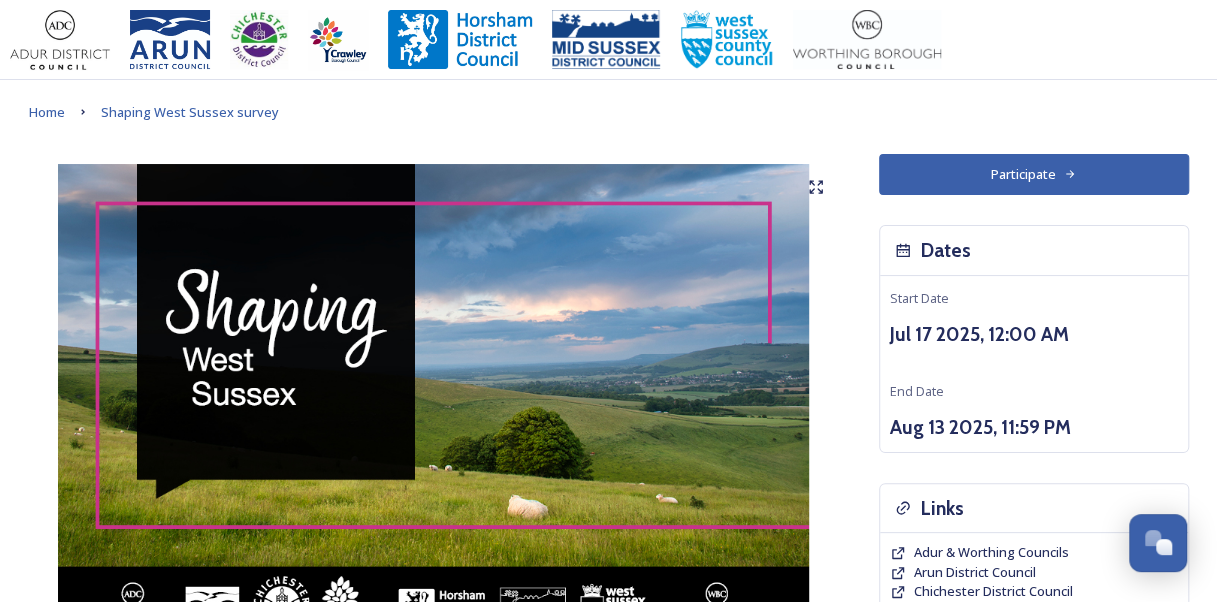click on "Participate" at bounding box center (1034, 174) 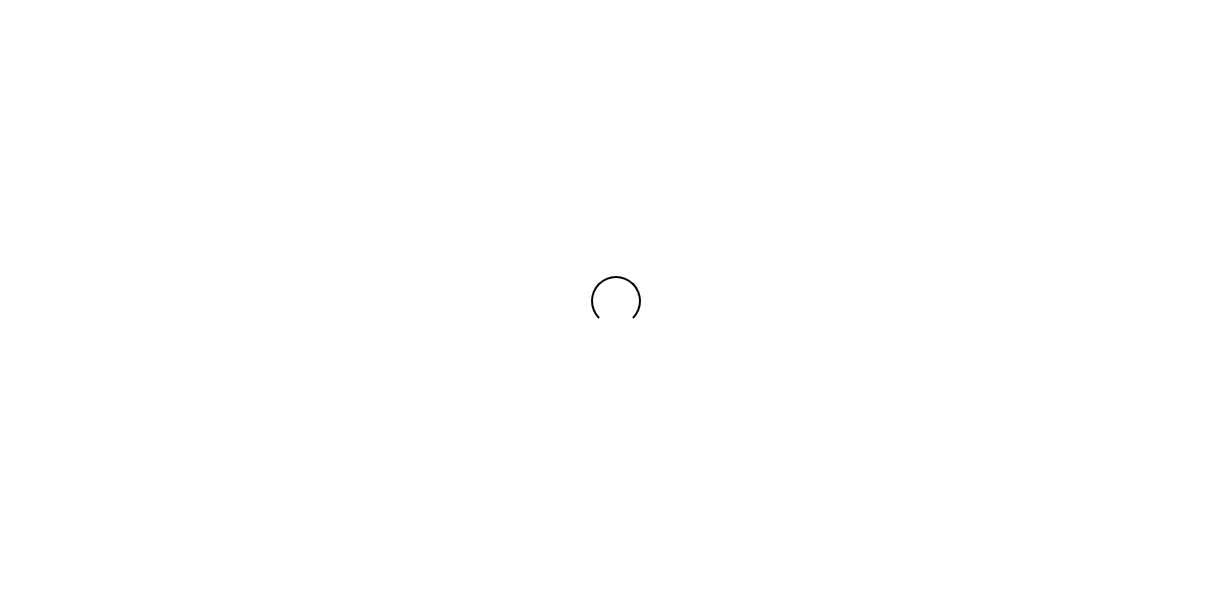 scroll, scrollTop: 0, scrollLeft: 0, axis: both 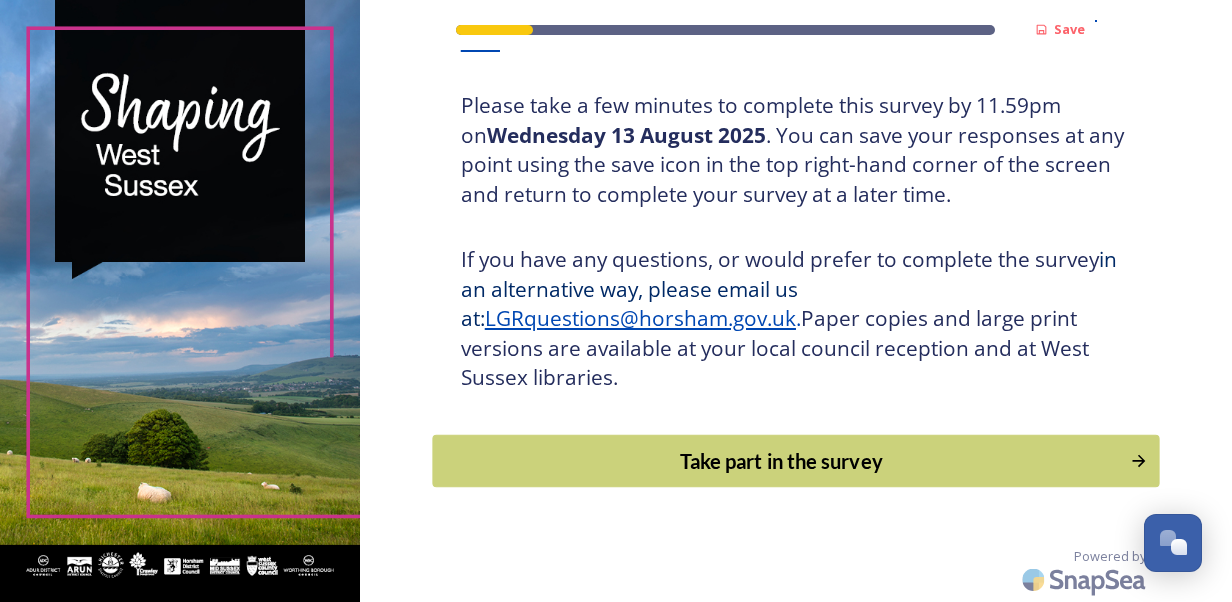 click on "Take part in the survey" at bounding box center (781, 461) 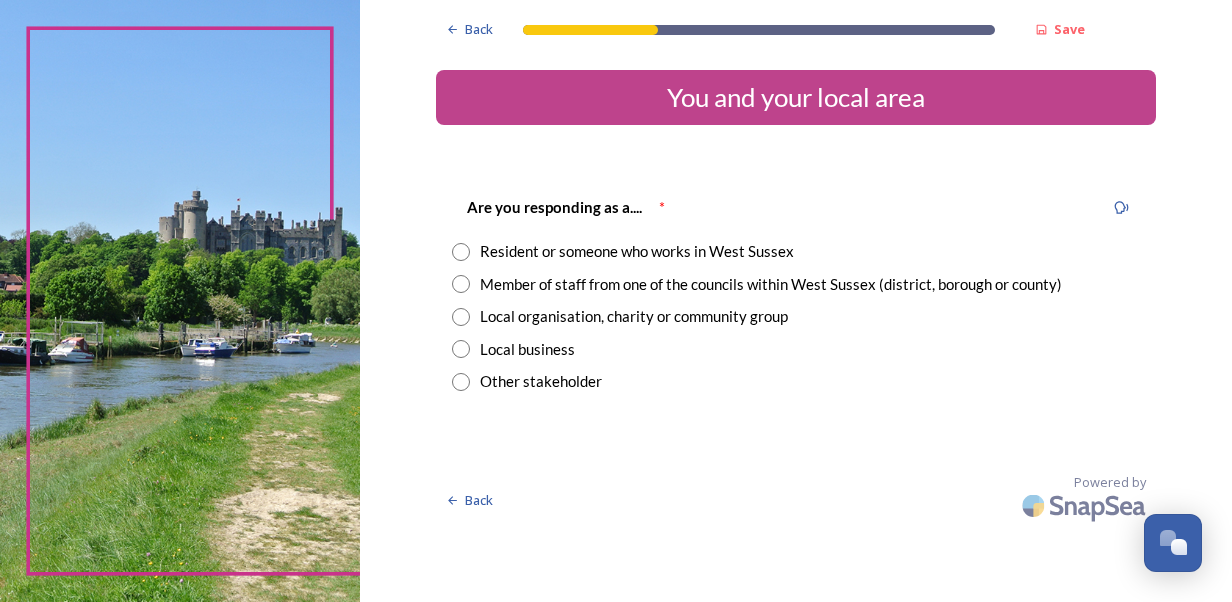 click at bounding box center [461, 252] 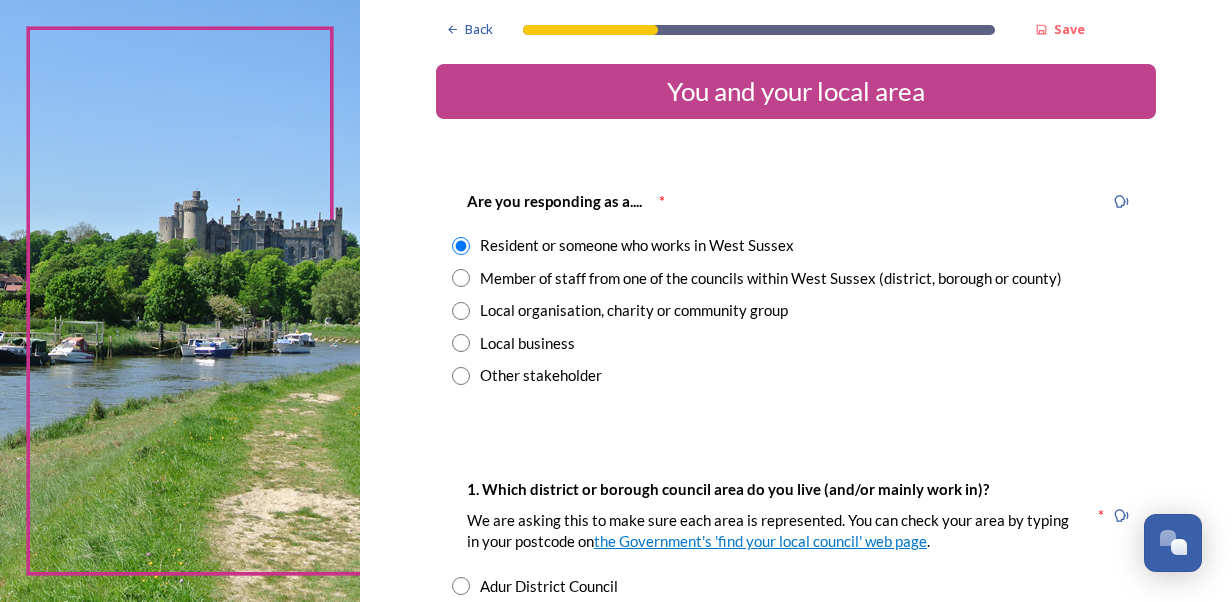 scroll, scrollTop: 0, scrollLeft: 0, axis: both 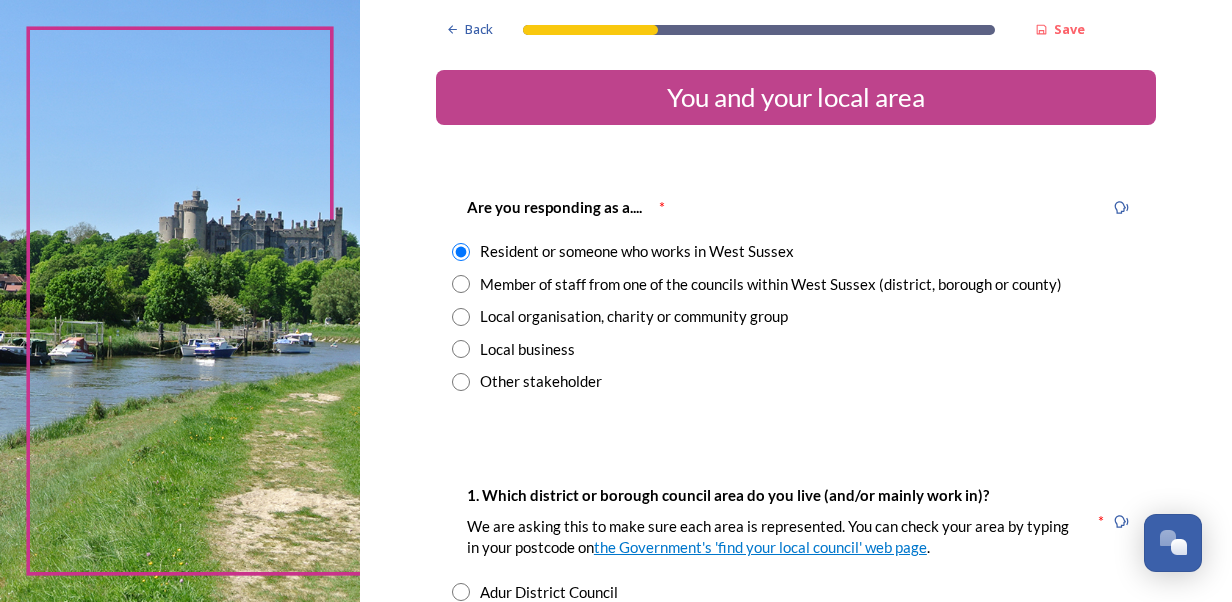 click at bounding box center [461, 284] 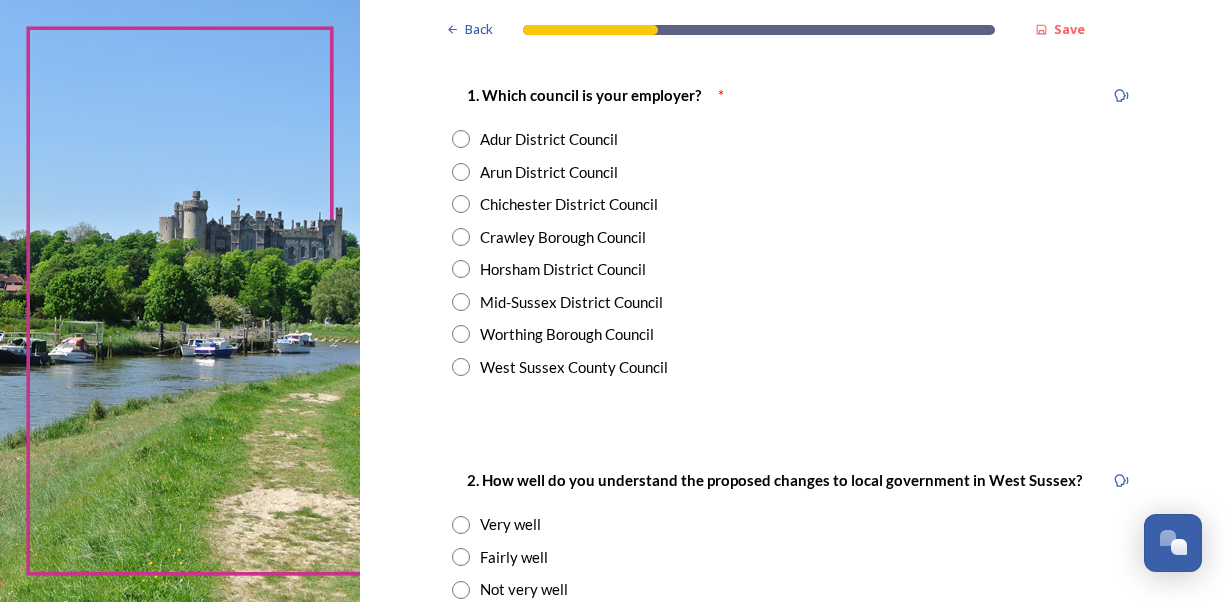 scroll, scrollTop: 500, scrollLeft: 0, axis: vertical 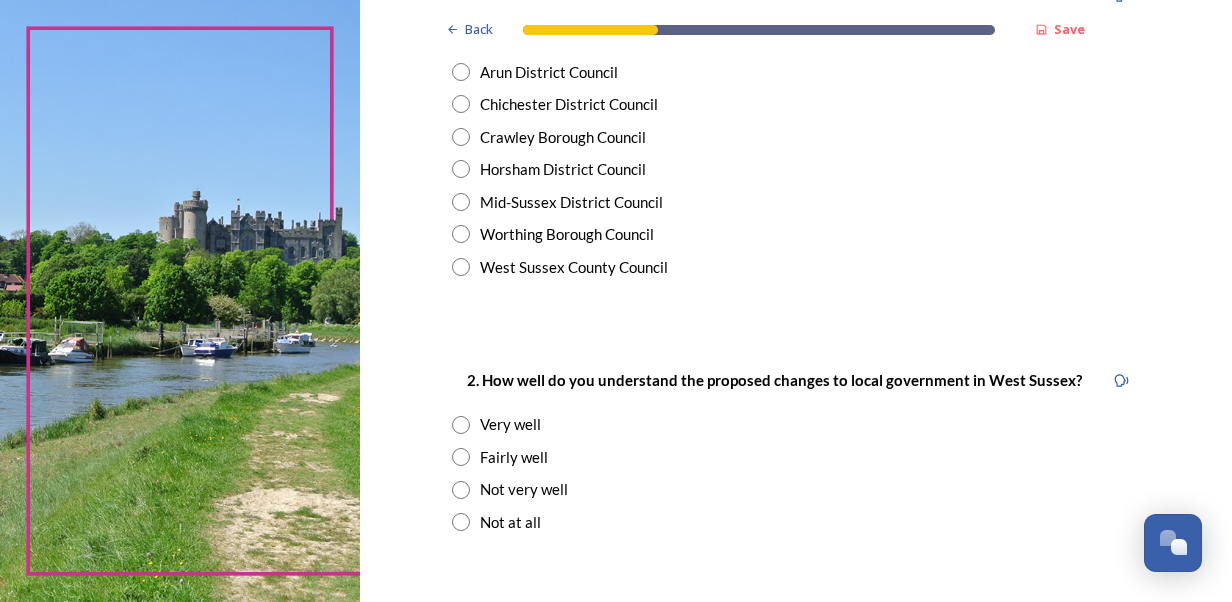 click at bounding box center [461, 267] 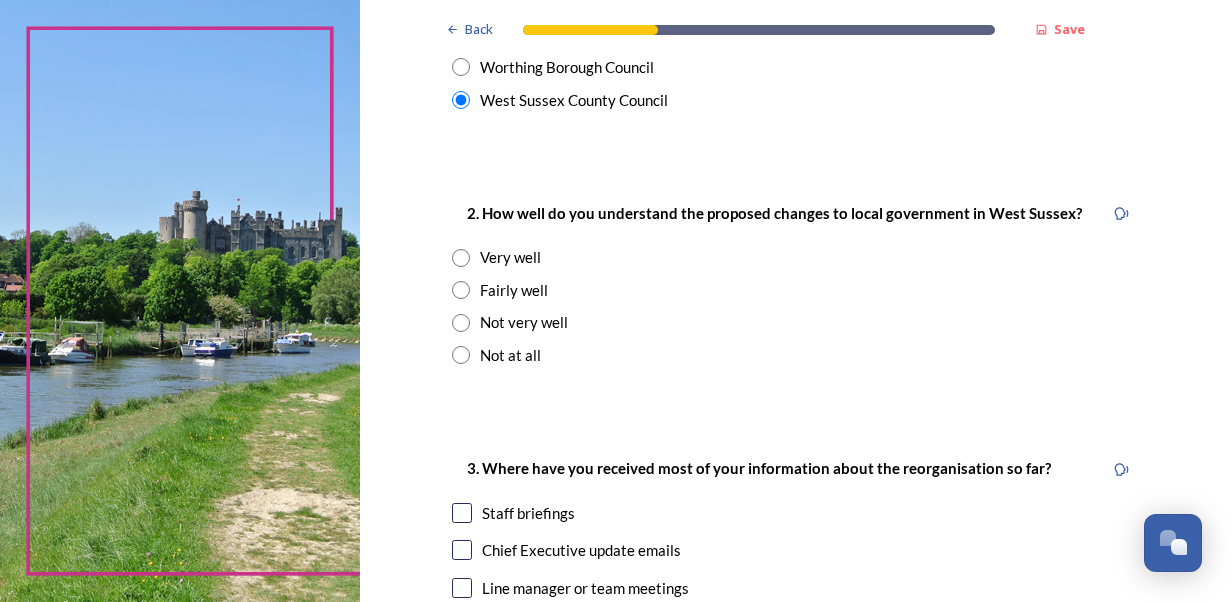 scroll, scrollTop: 700, scrollLeft: 0, axis: vertical 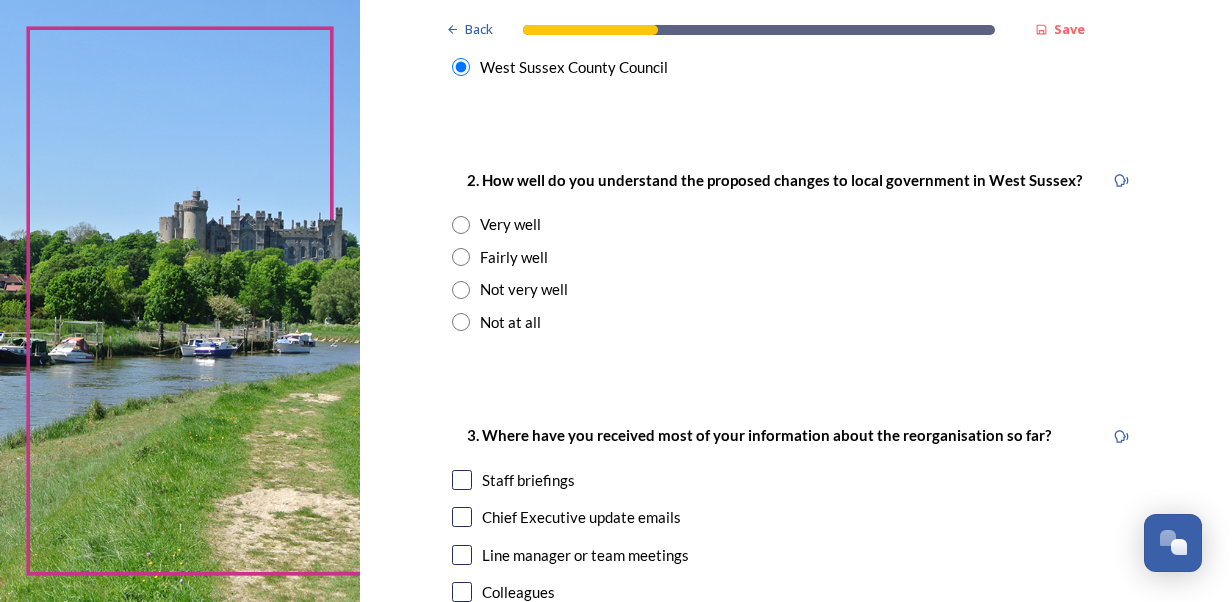 click at bounding box center (461, 257) 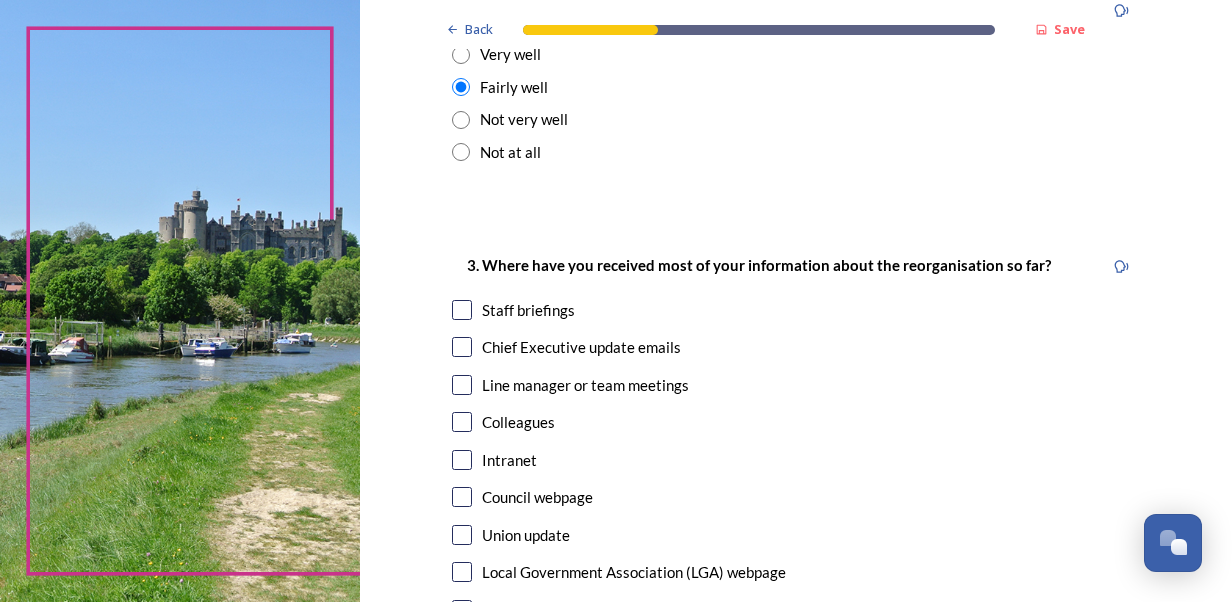 scroll, scrollTop: 900, scrollLeft: 0, axis: vertical 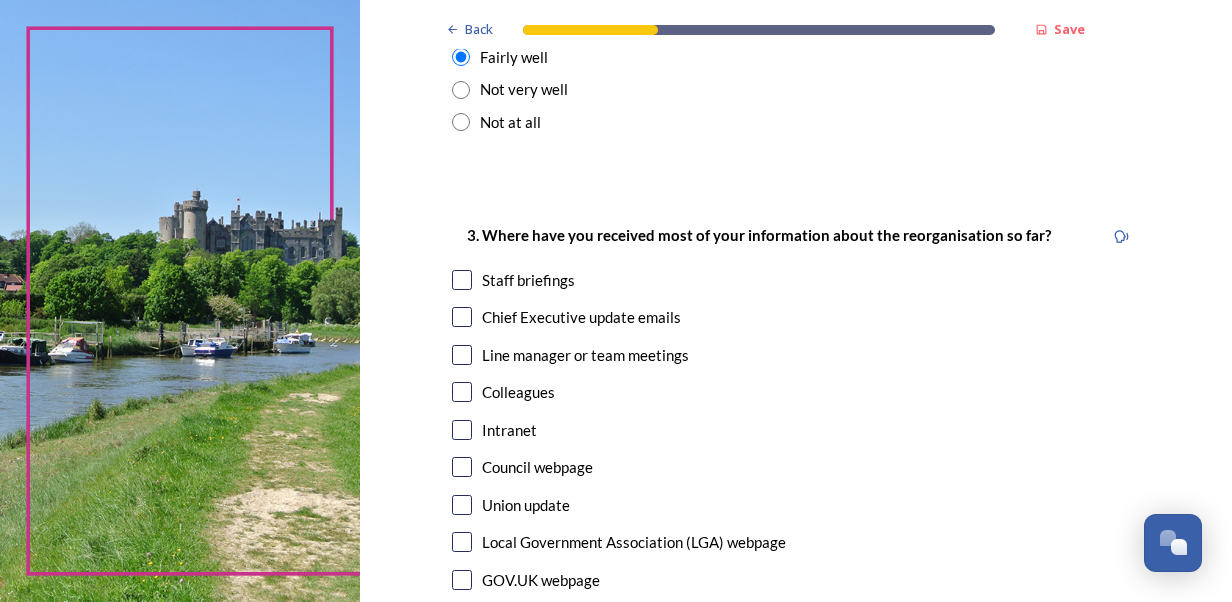 drag, startPoint x: 456, startPoint y: 464, endPoint x: 467, endPoint y: 464, distance: 11 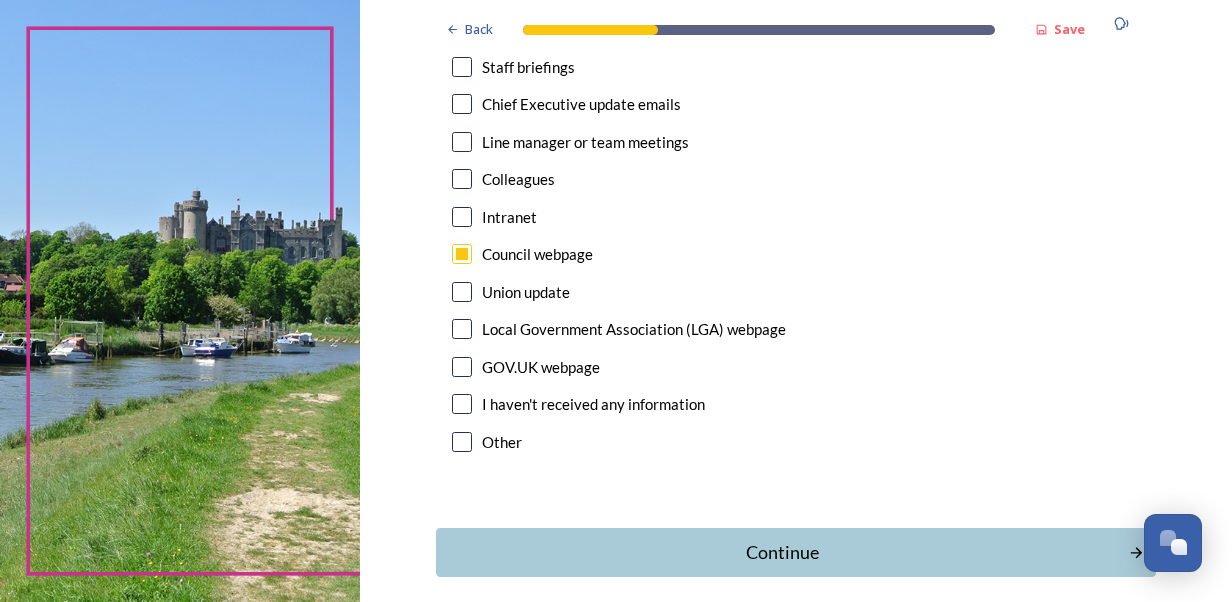 scroll, scrollTop: 1200, scrollLeft: 0, axis: vertical 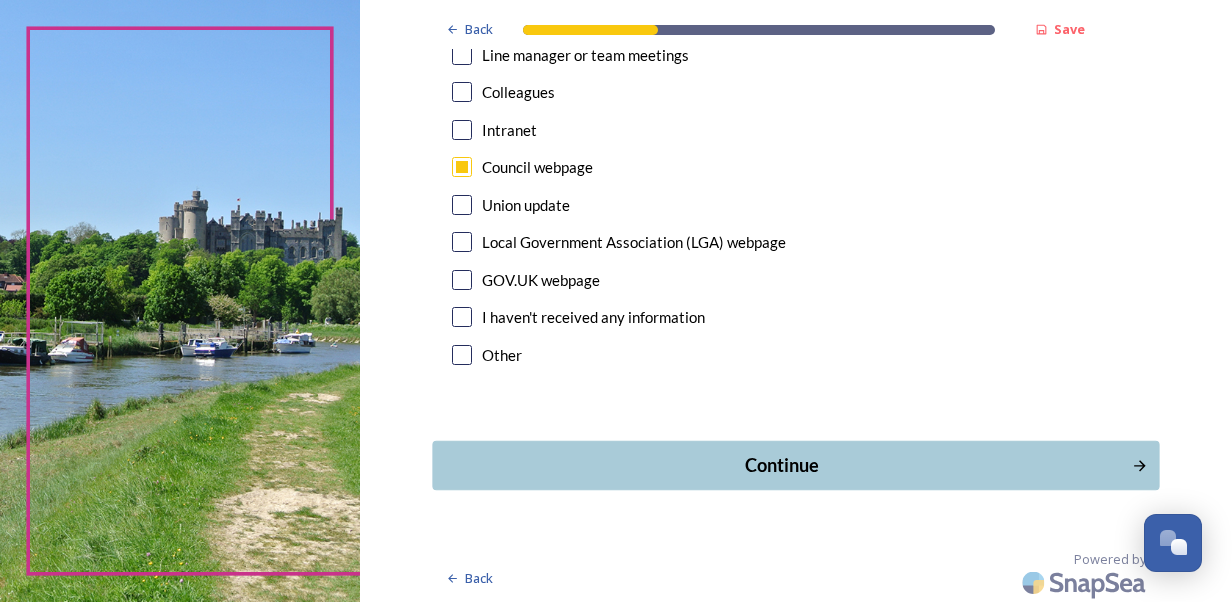 click on "Continue" at bounding box center [781, 465] 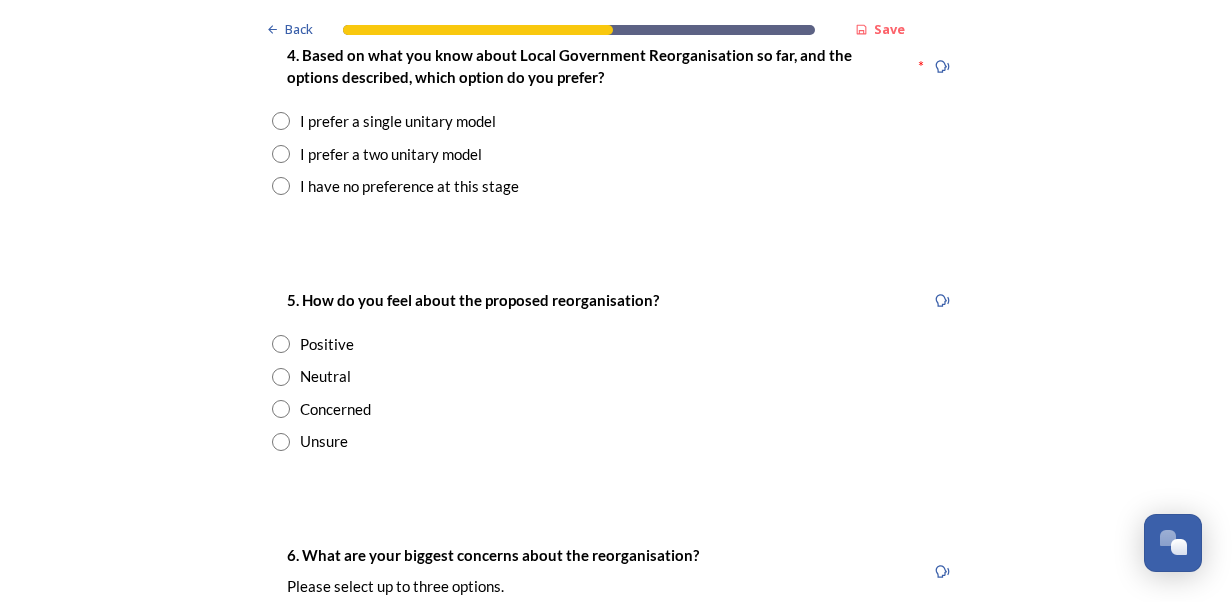 scroll, scrollTop: 2700, scrollLeft: 0, axis: vertical 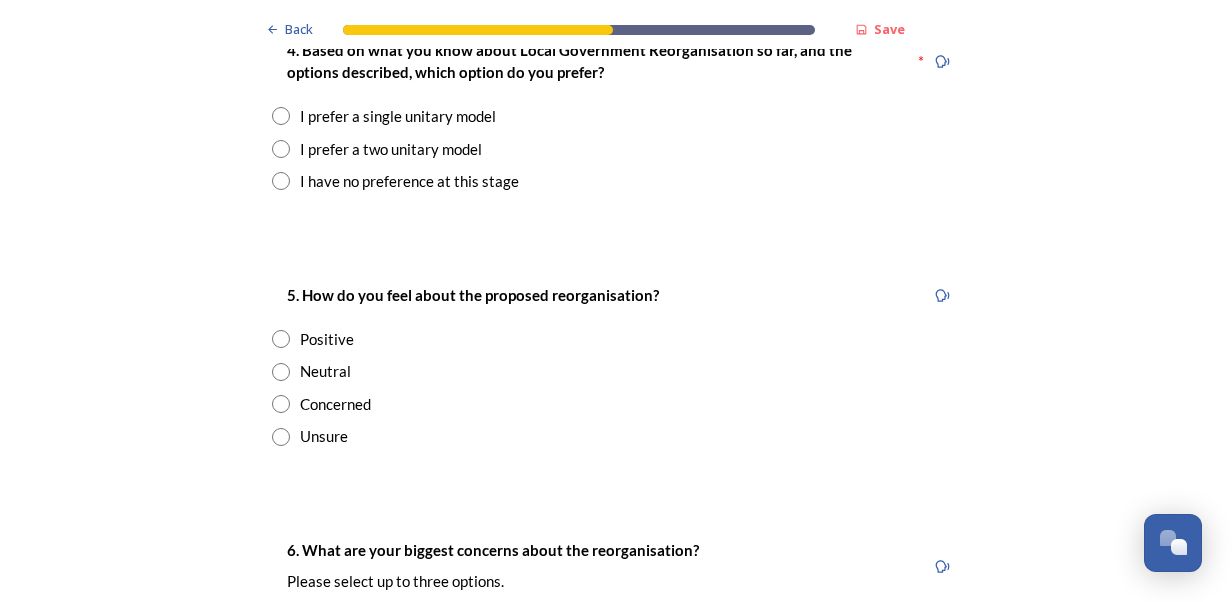 click at bounding box center [281, 116] 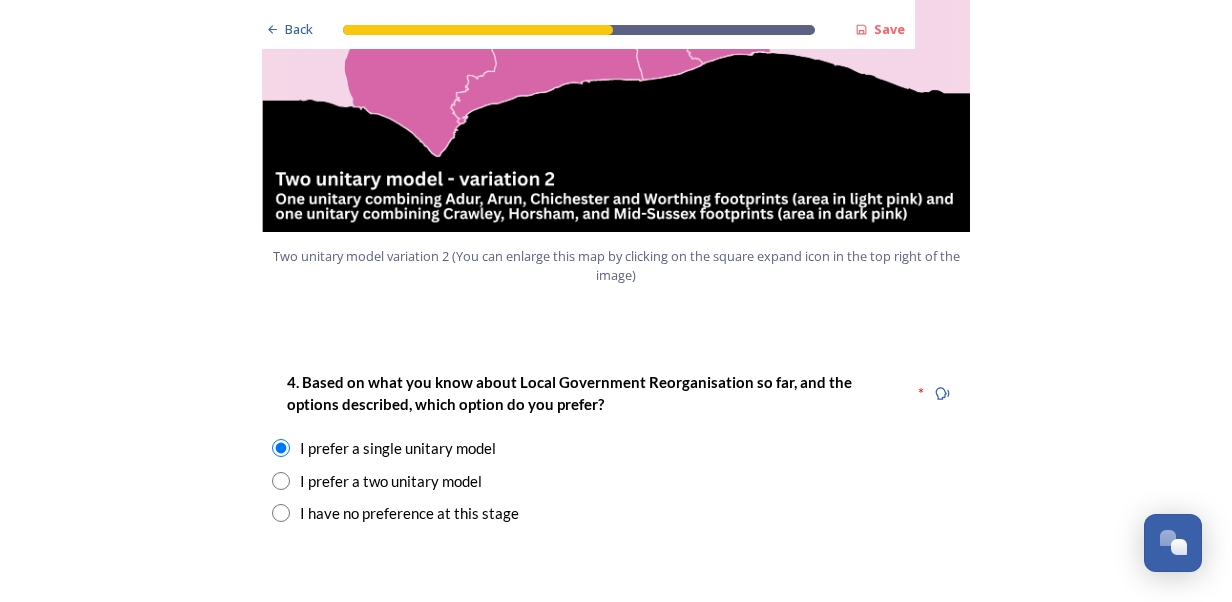 scroll, scrollTop: 2400, scrollLeft: 0, axis: vertical 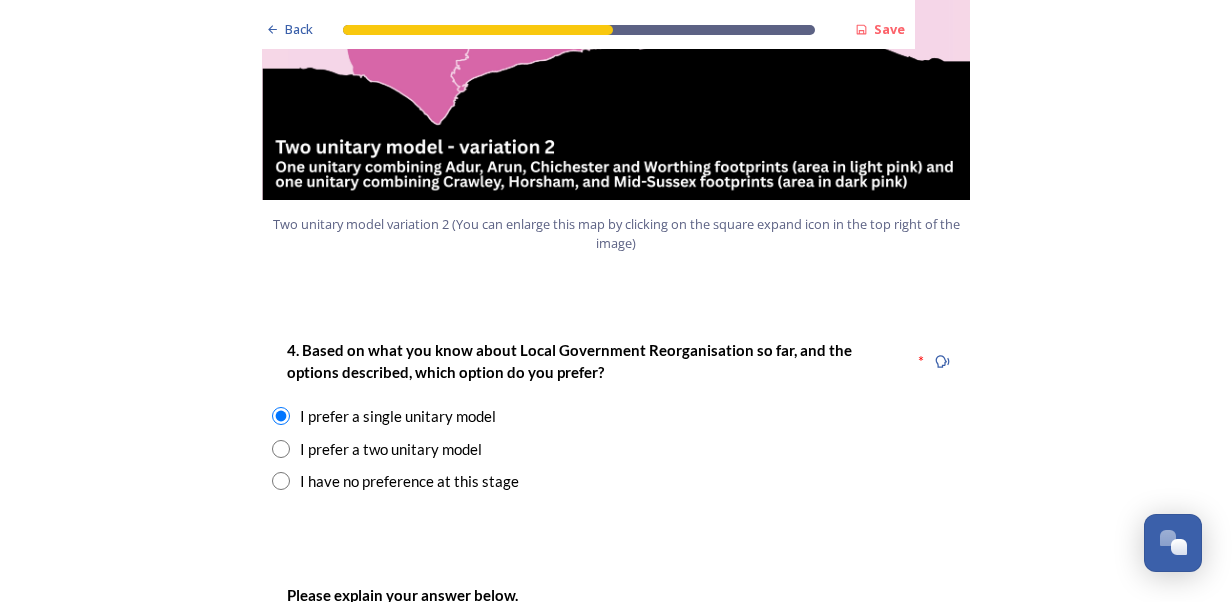 click at bounding box center (281, 481) 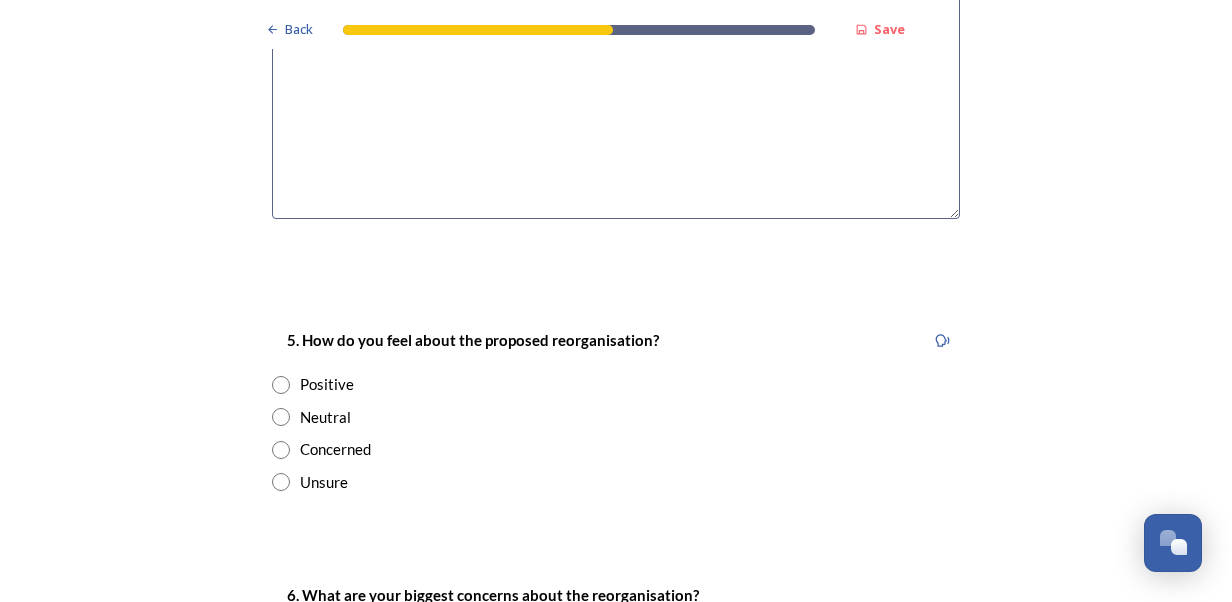 scroll, scrollTop: 3200, scrollLeft: 0, axis: vertical 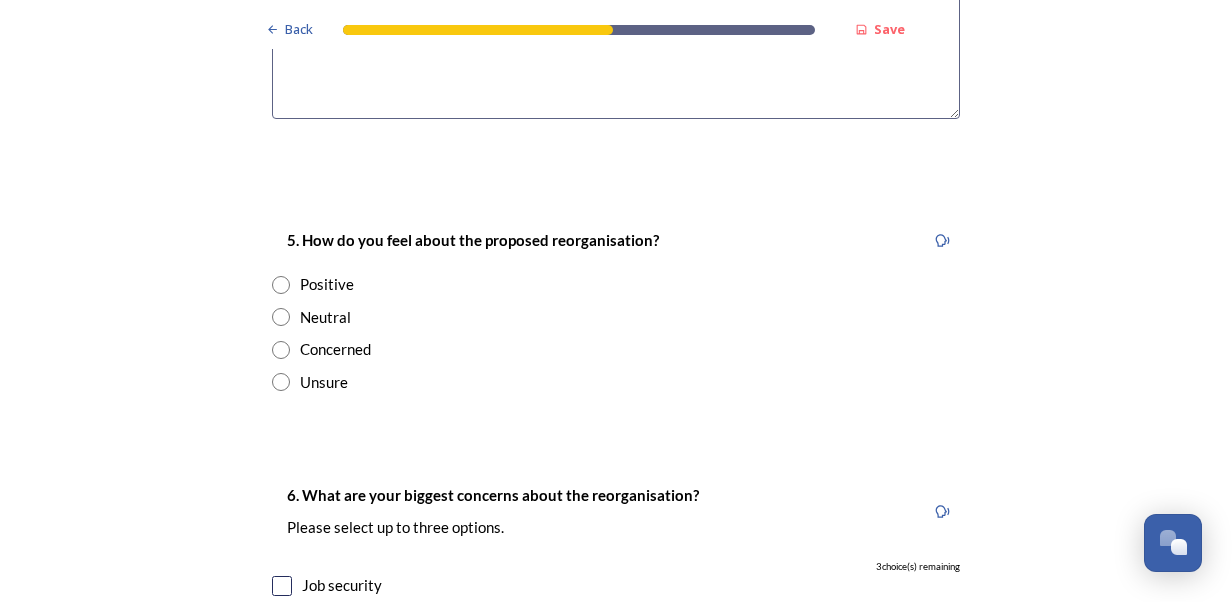 click at bounding box center [281, 350] 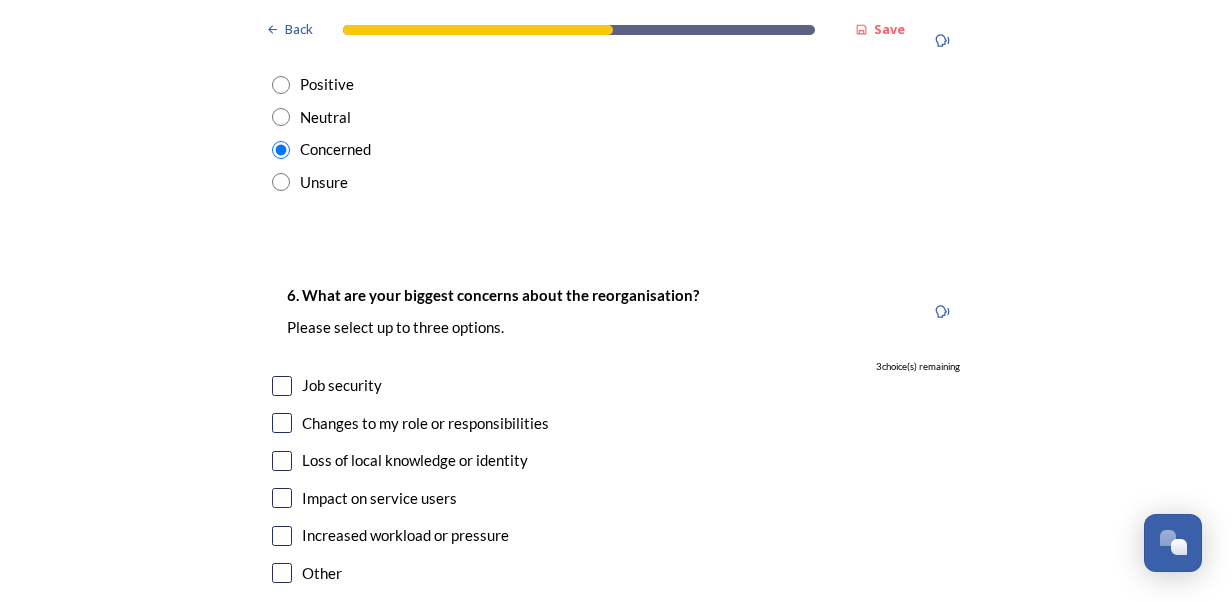 scroll, scrollTop: 3500, scrollLeft: 0, axis: vertical 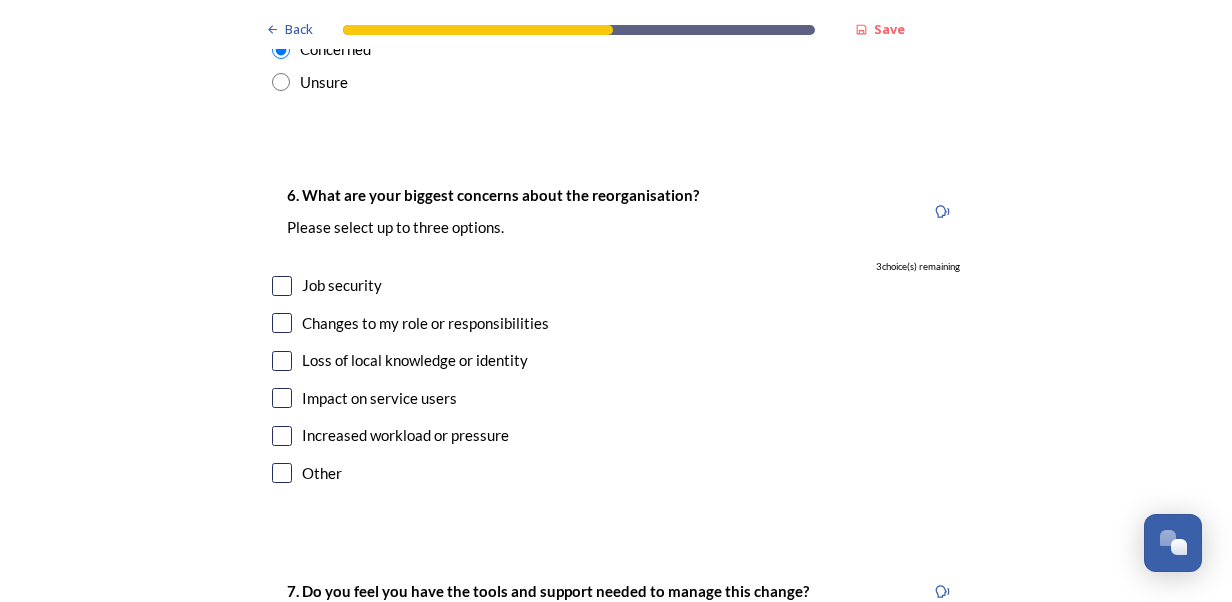 click at bounding box center [282, 286] 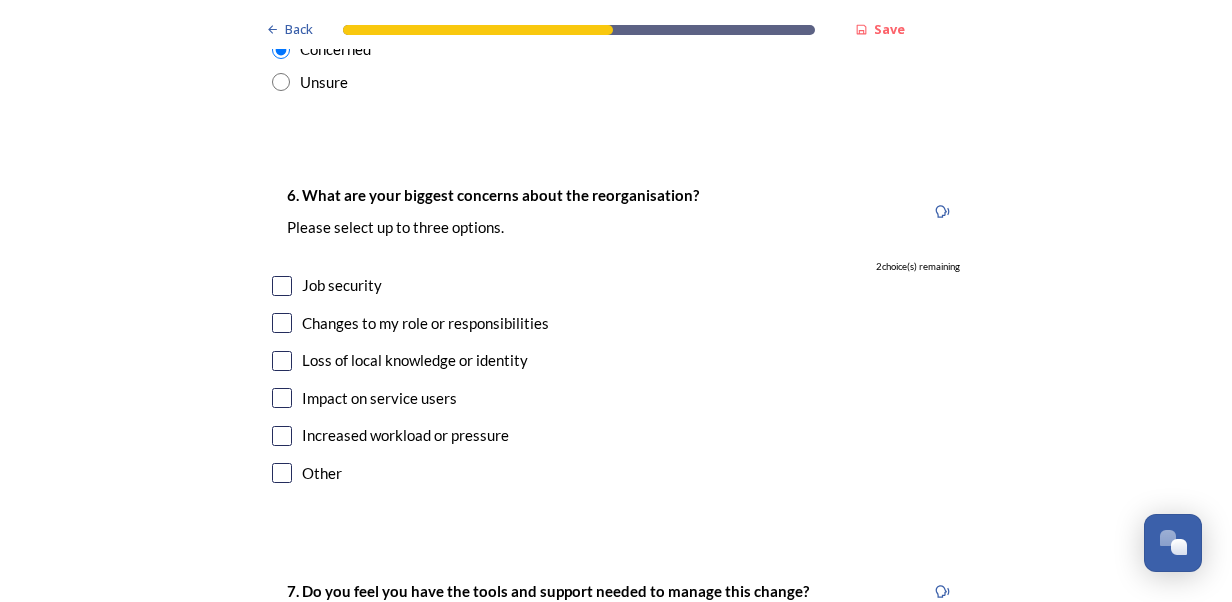 checkbox on "true" 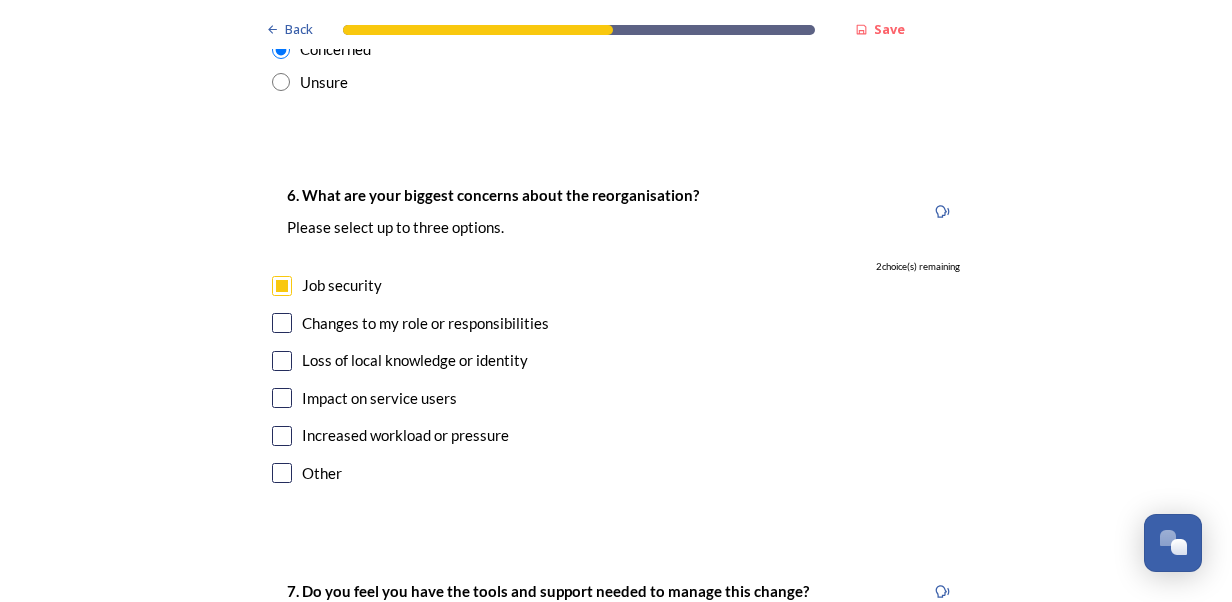 click at bounding box center (282, 323) 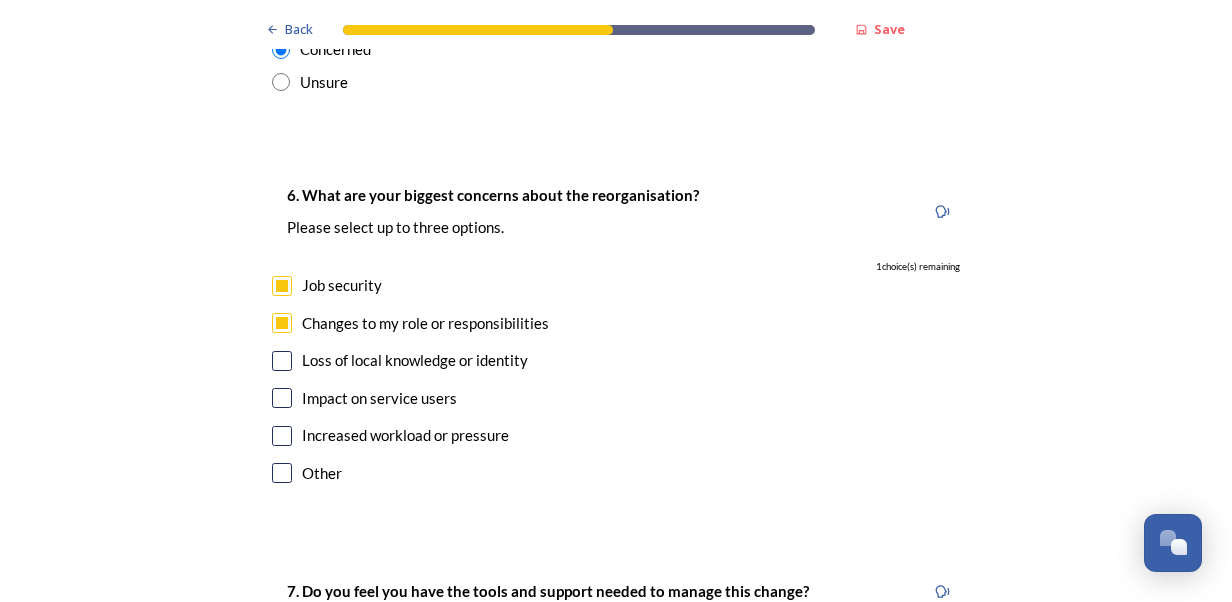 click at bounding box center (282, 398) 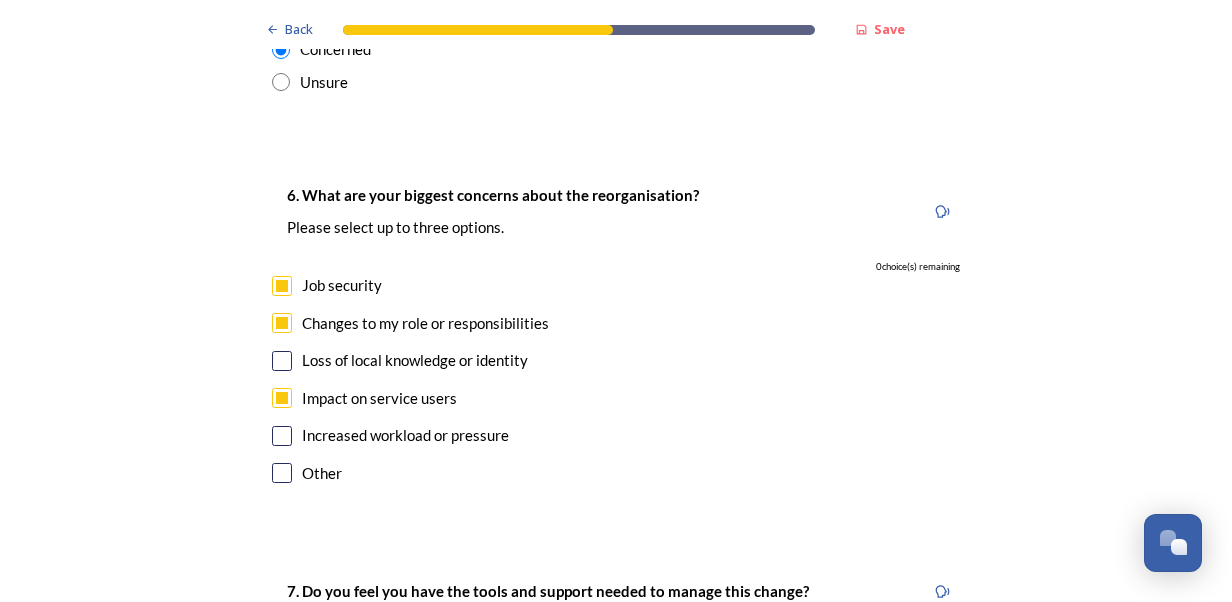click at bounding box center [282, 436] 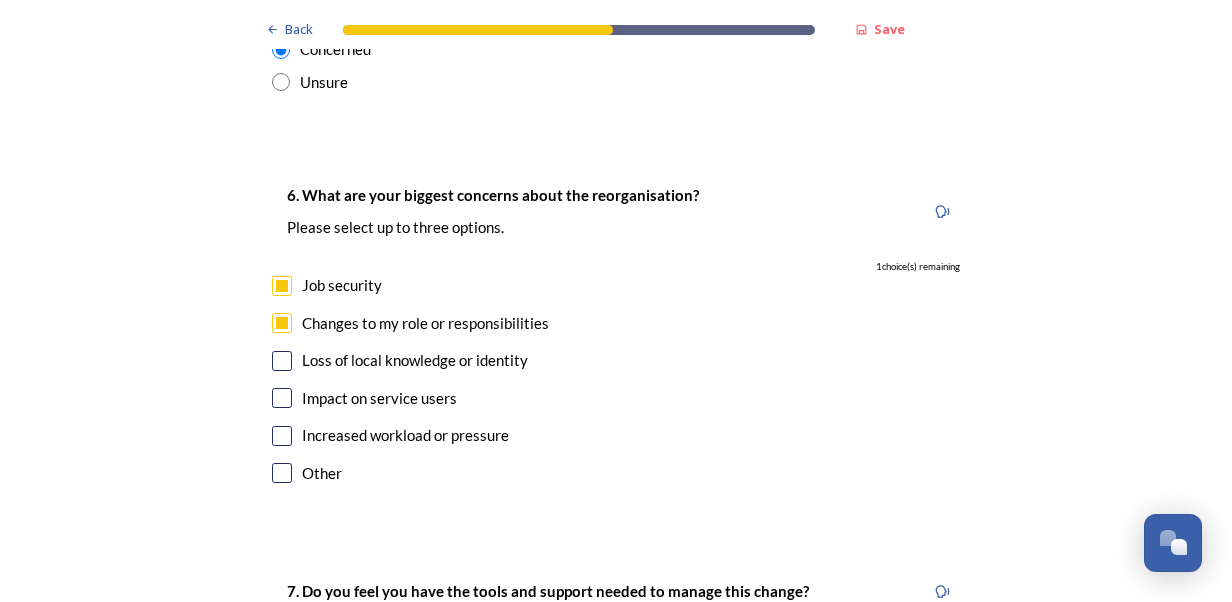 click at bounding box center [282, 436] 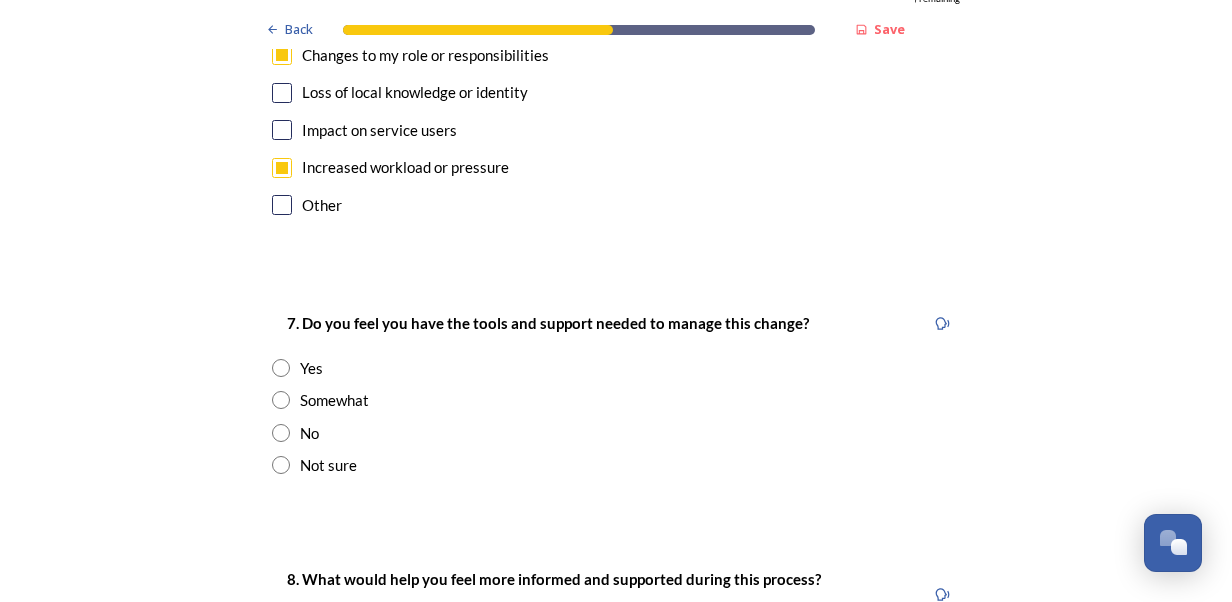 scroll, scrollTop: 3800, scrollLeft: 0, axis: vertical 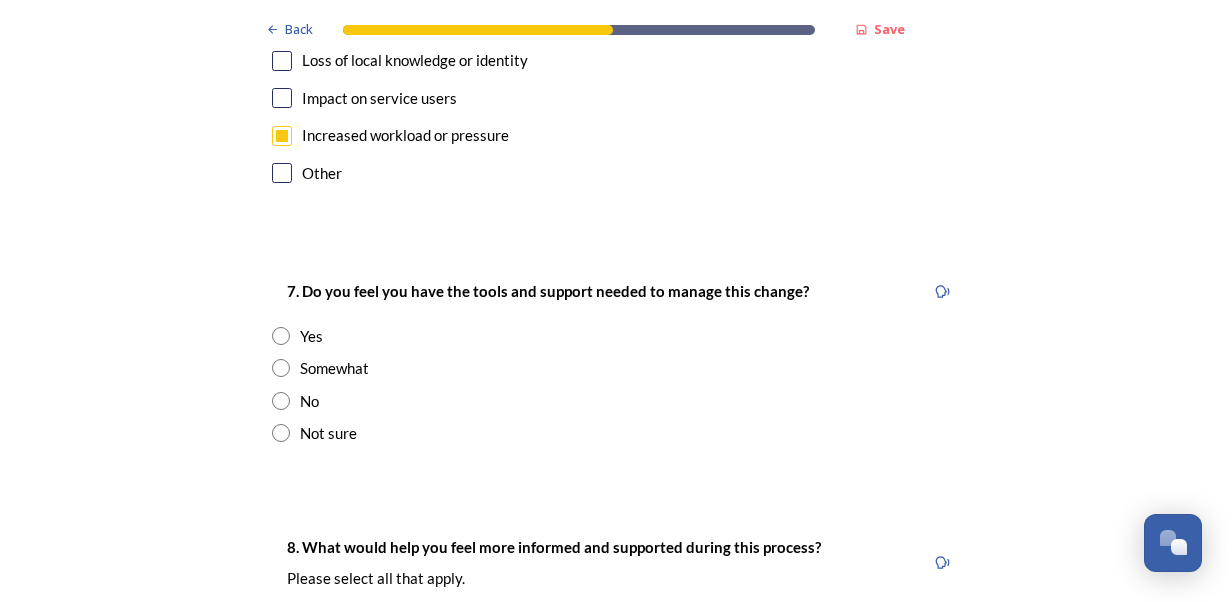 click at bounding box center (281, 368) 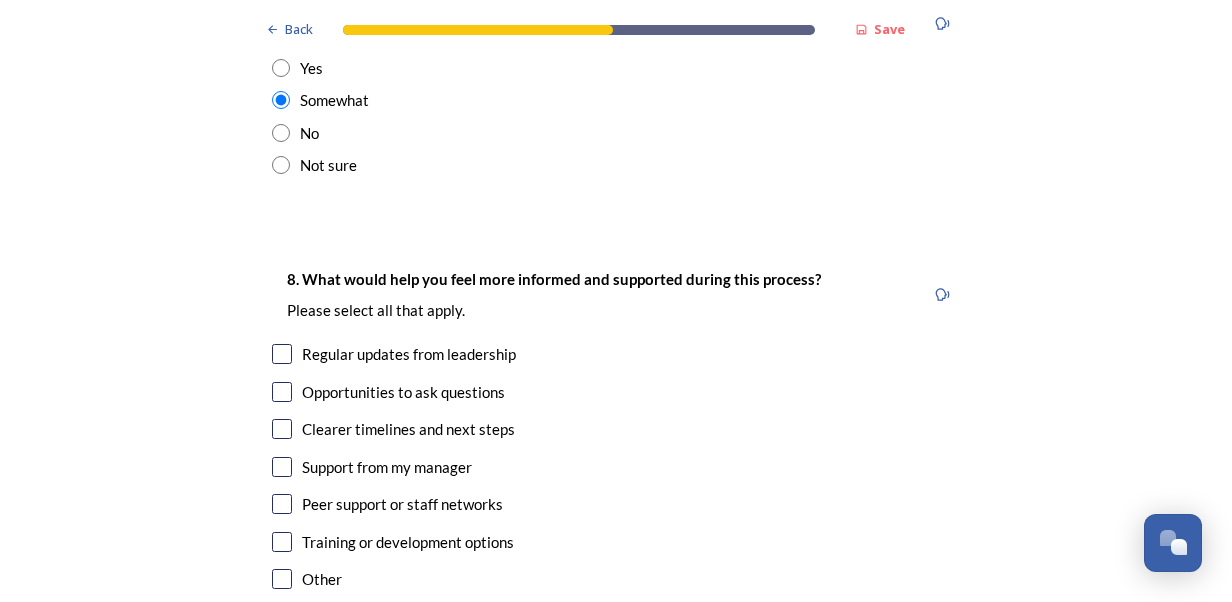 scroll, scrollTop: 4100, scrollLeft: 0, axis: vertical 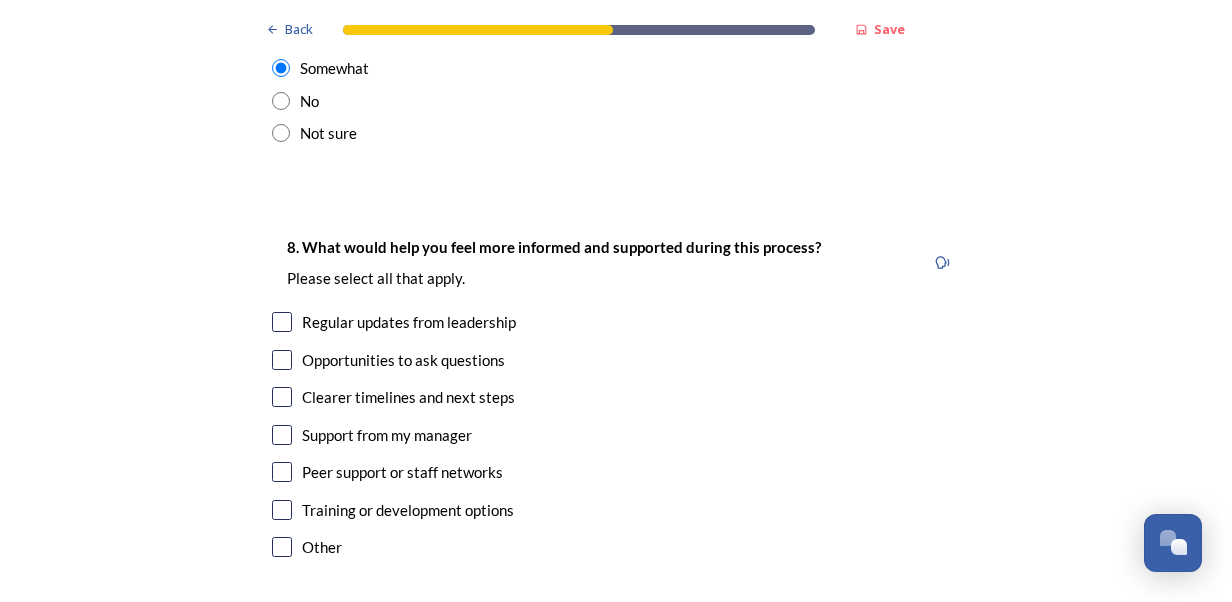 click at bounding box center (282, 322) 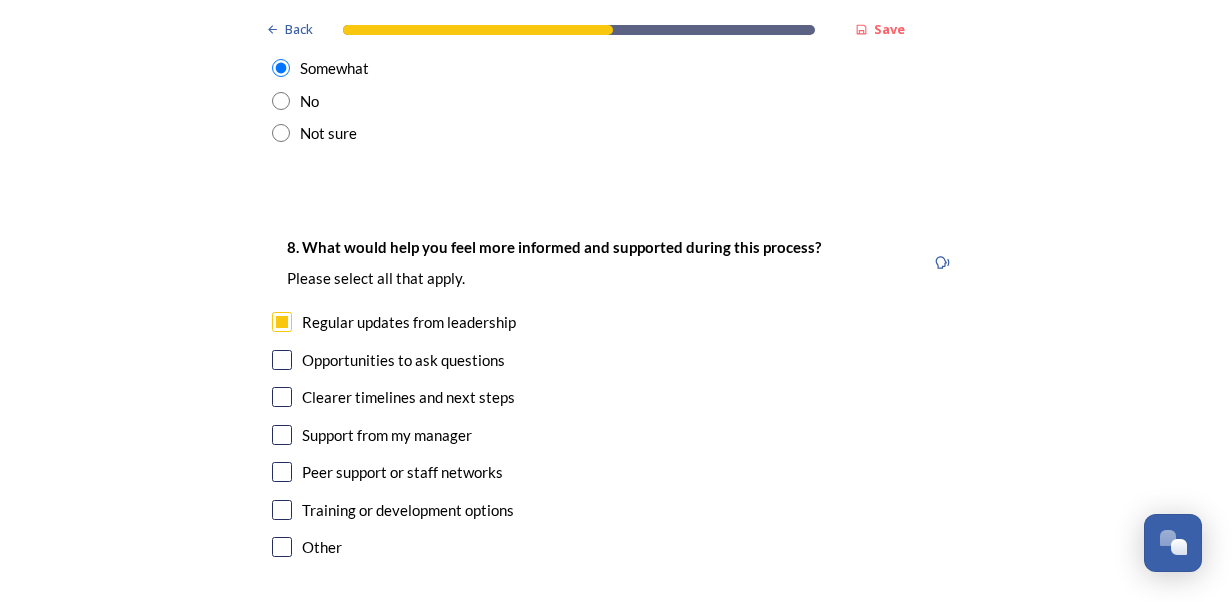 click at bounding box center (282, 397) 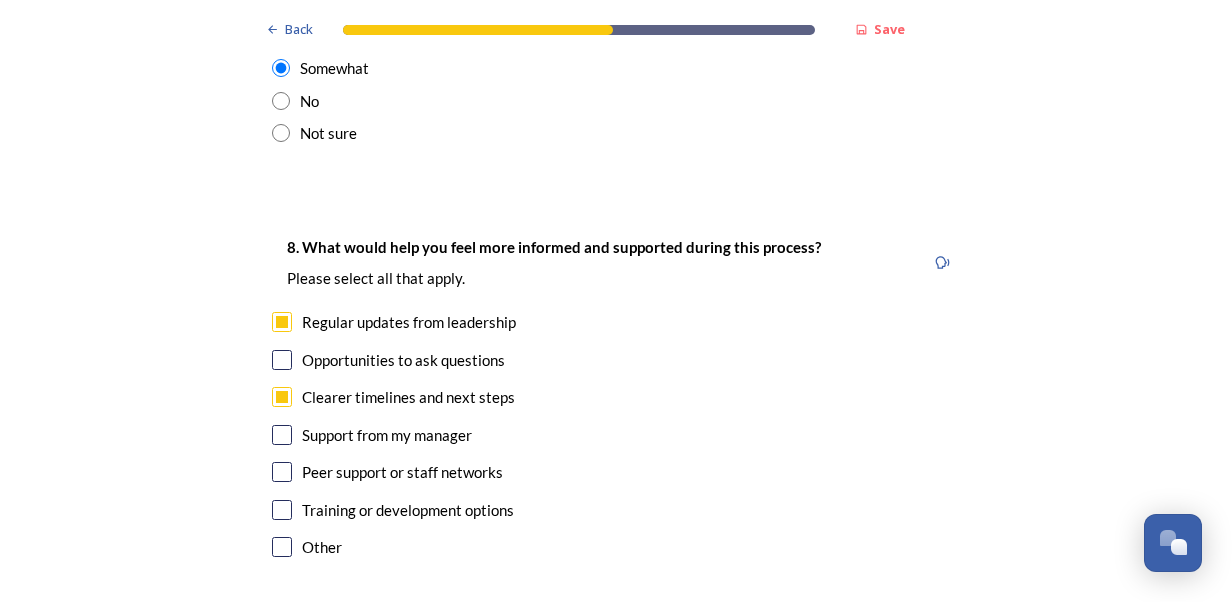 click at bounding box center [282, 435] 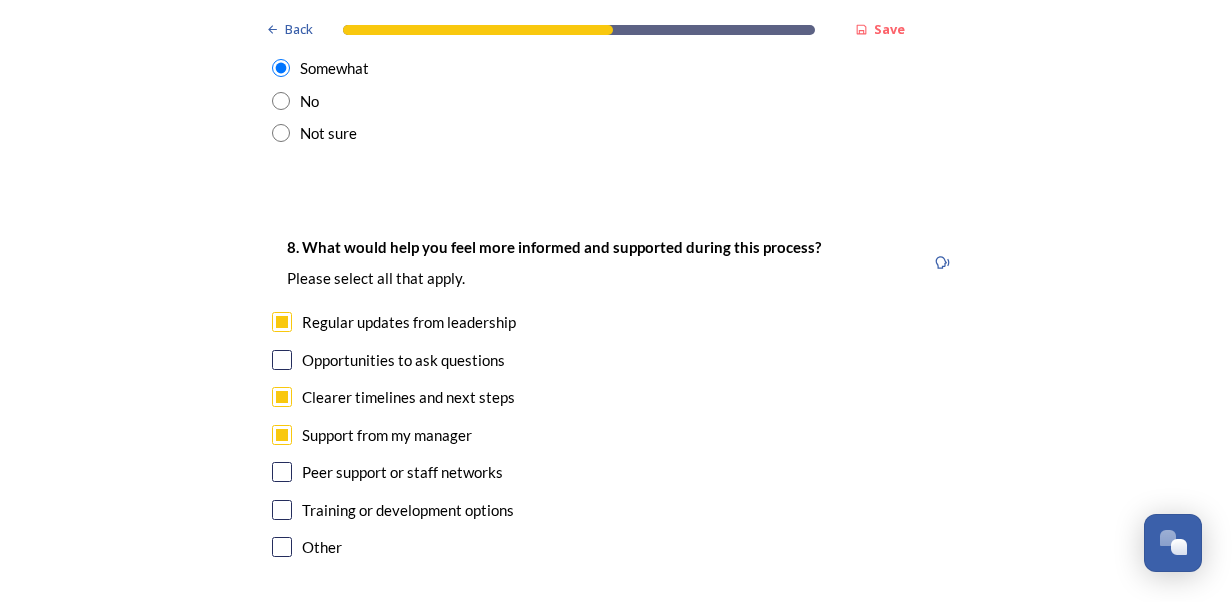 click at bounding box center [282, 472] 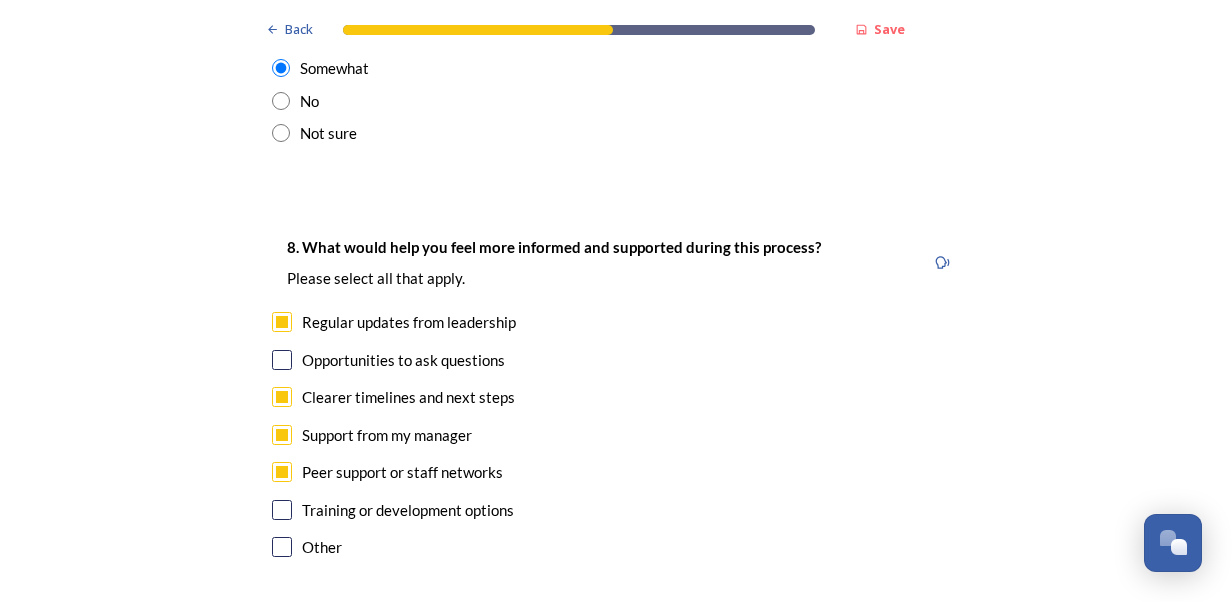click at bounding box center [282, 510] 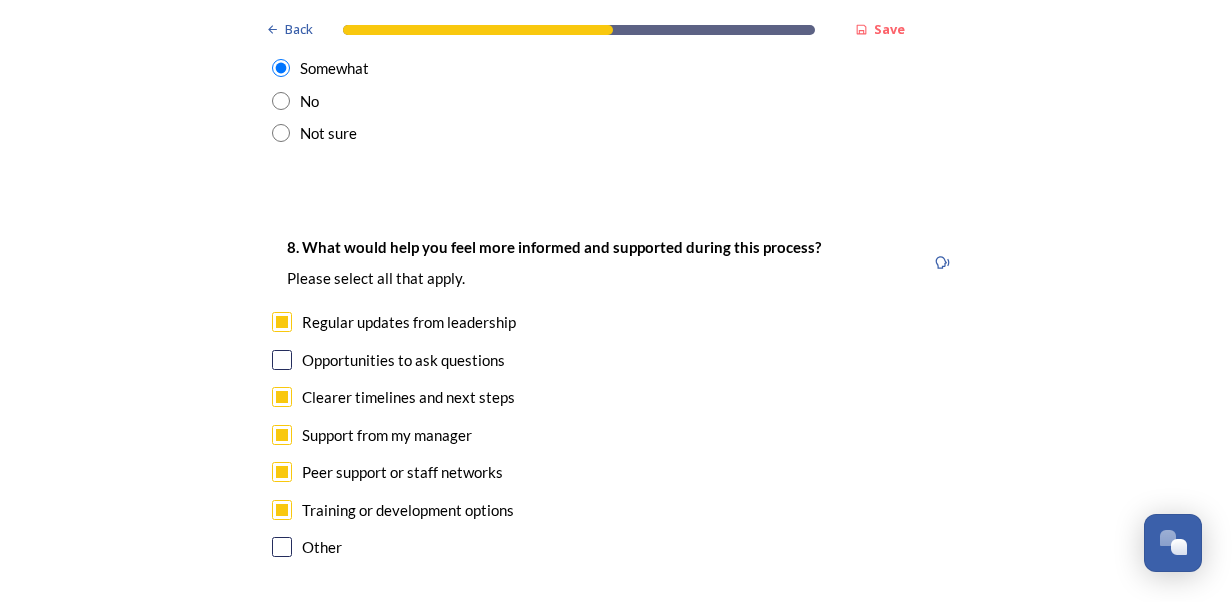 click at bounding box center [282, 360] 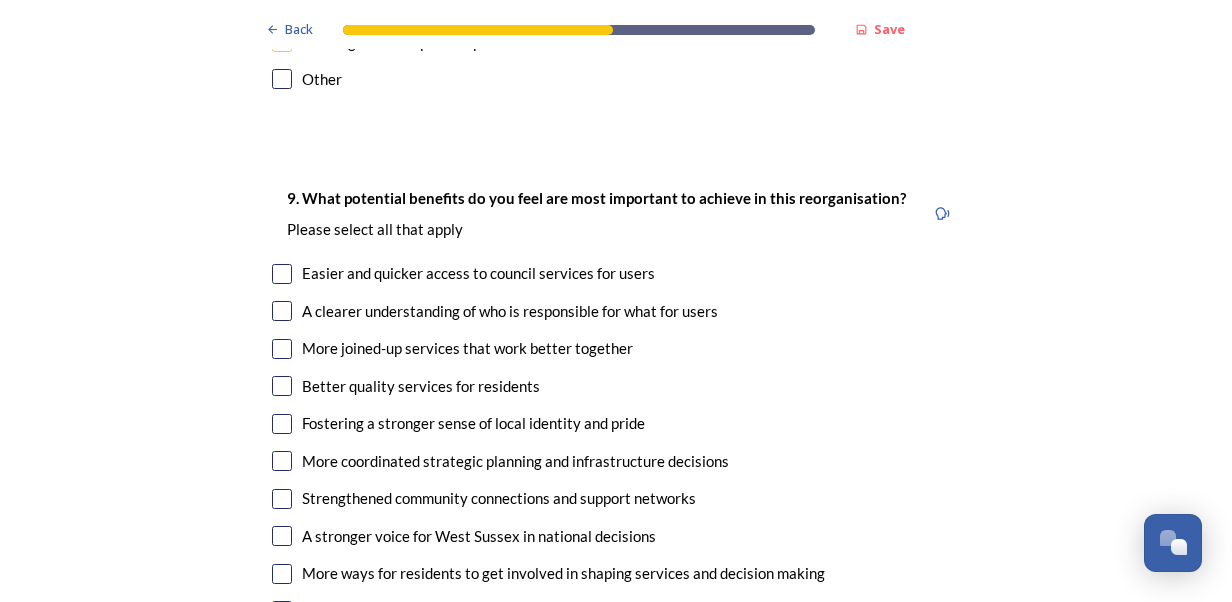 scroll, scrollTop: 4600, scrollLeft: 0, axis: vertical 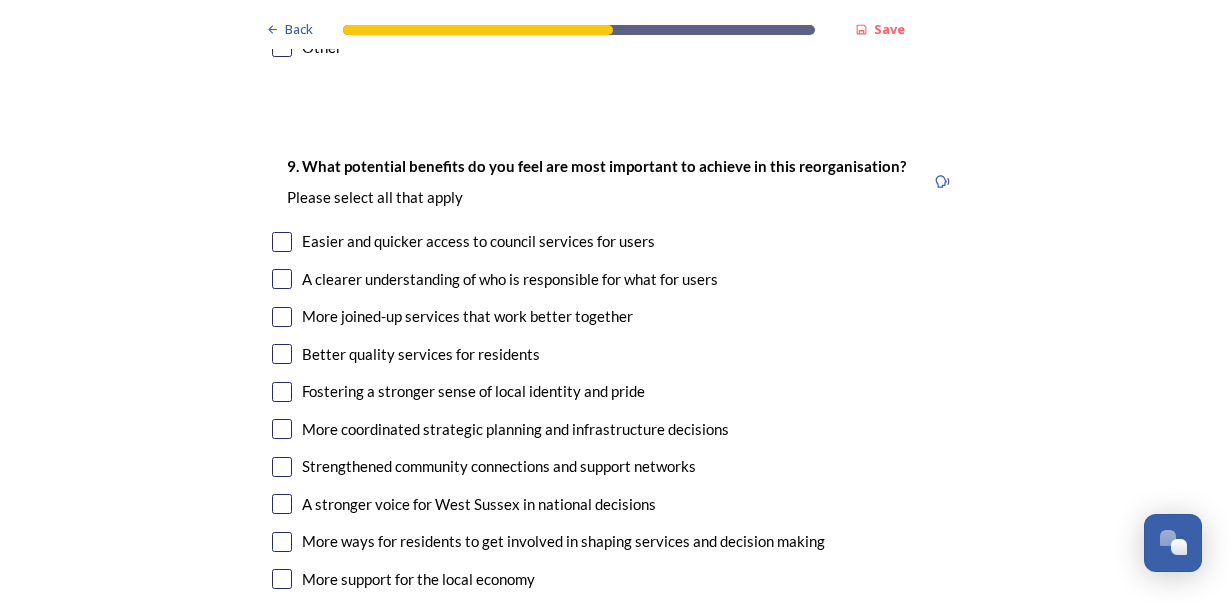 click at bounding box center [282, 242] 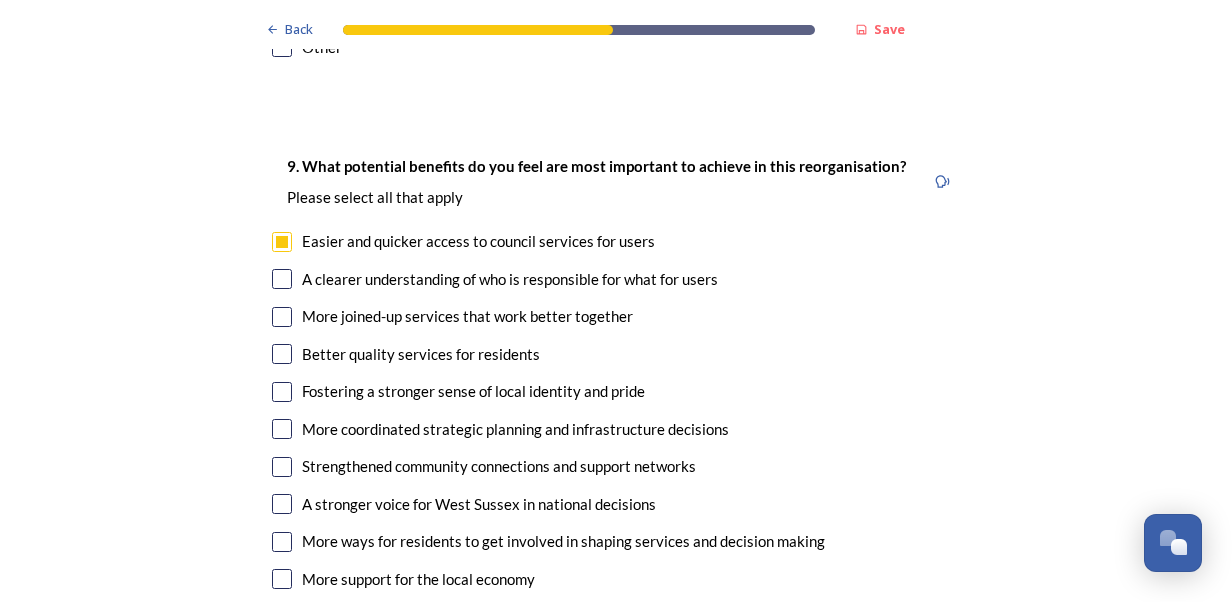 click at bounding box center (282, 279) 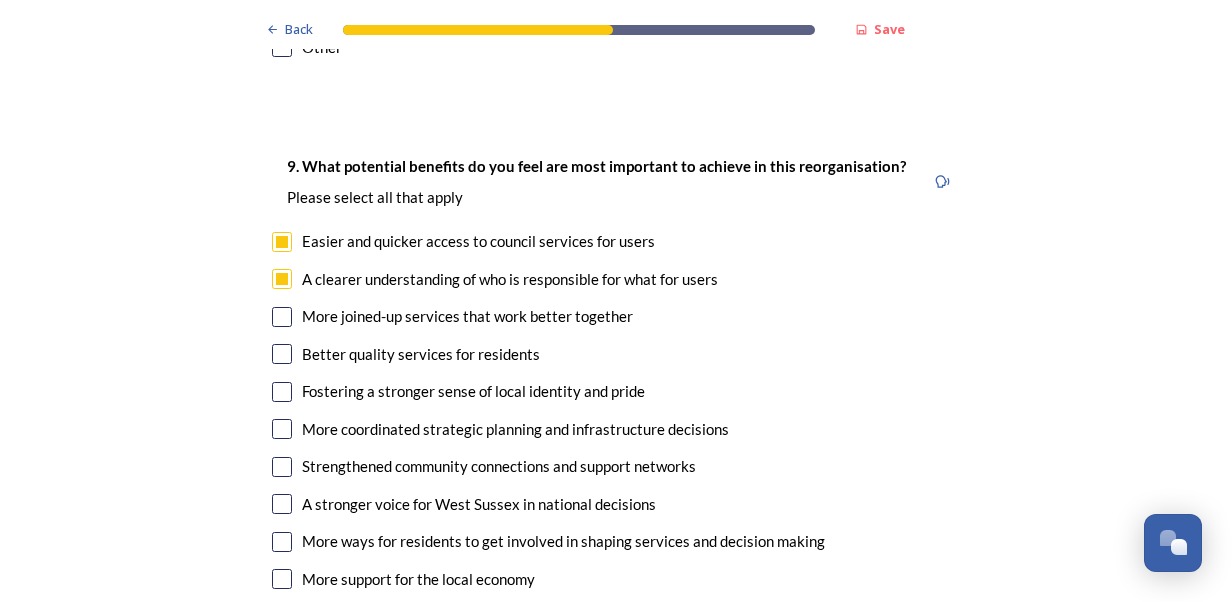 click at bounding box center [282, 354] 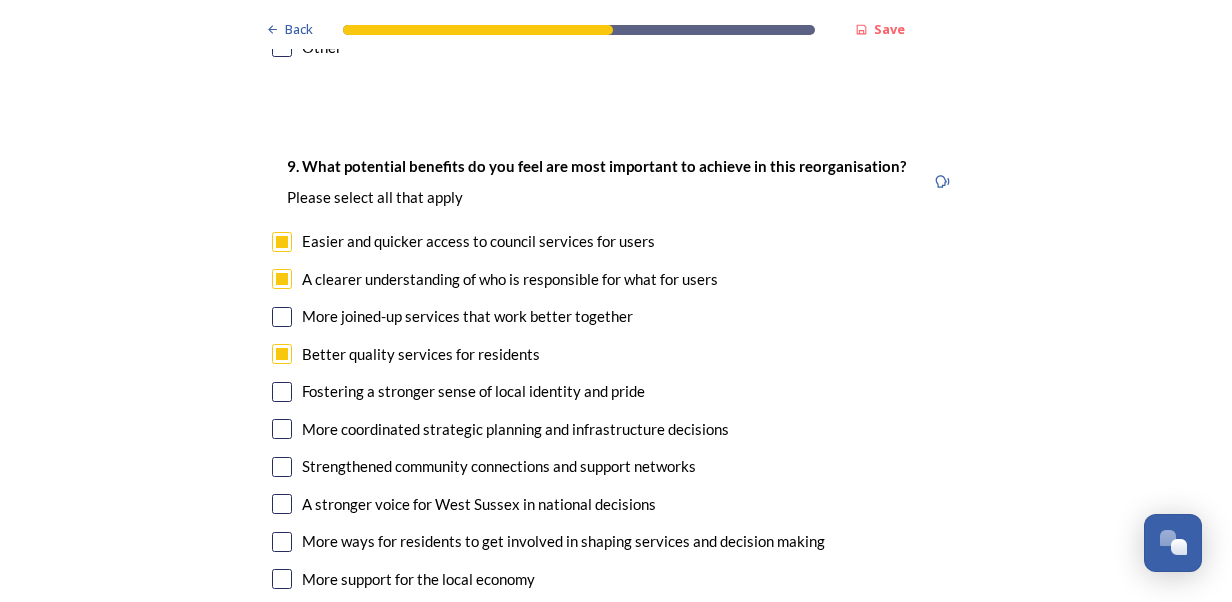 click at bounding box center [282, 392] 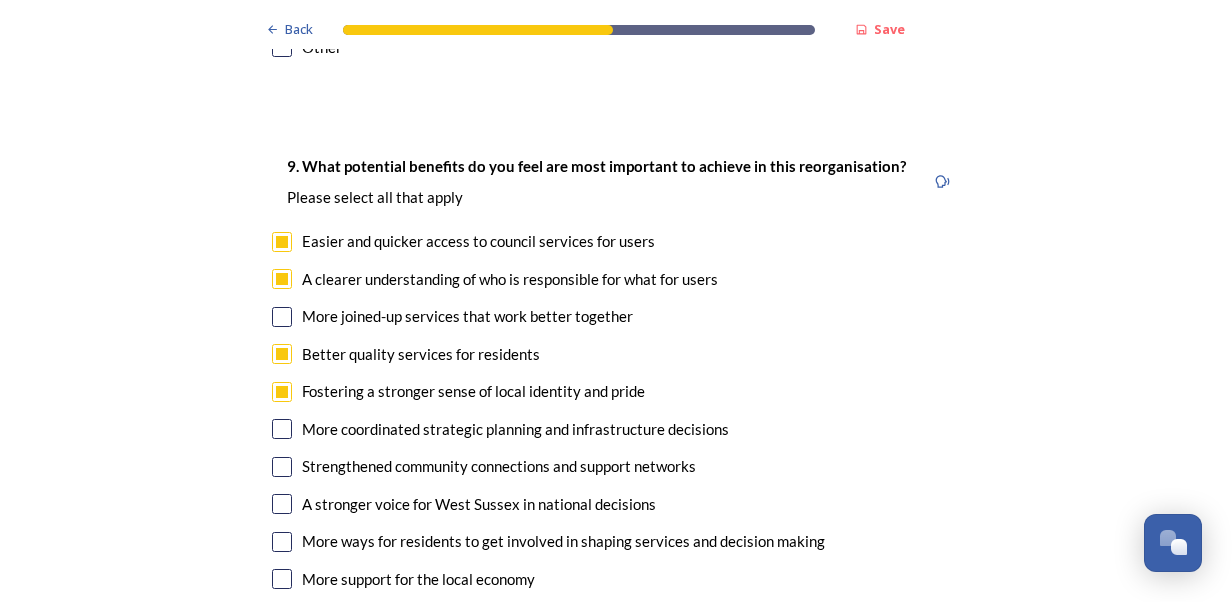 click at bounding box center (282, 429) 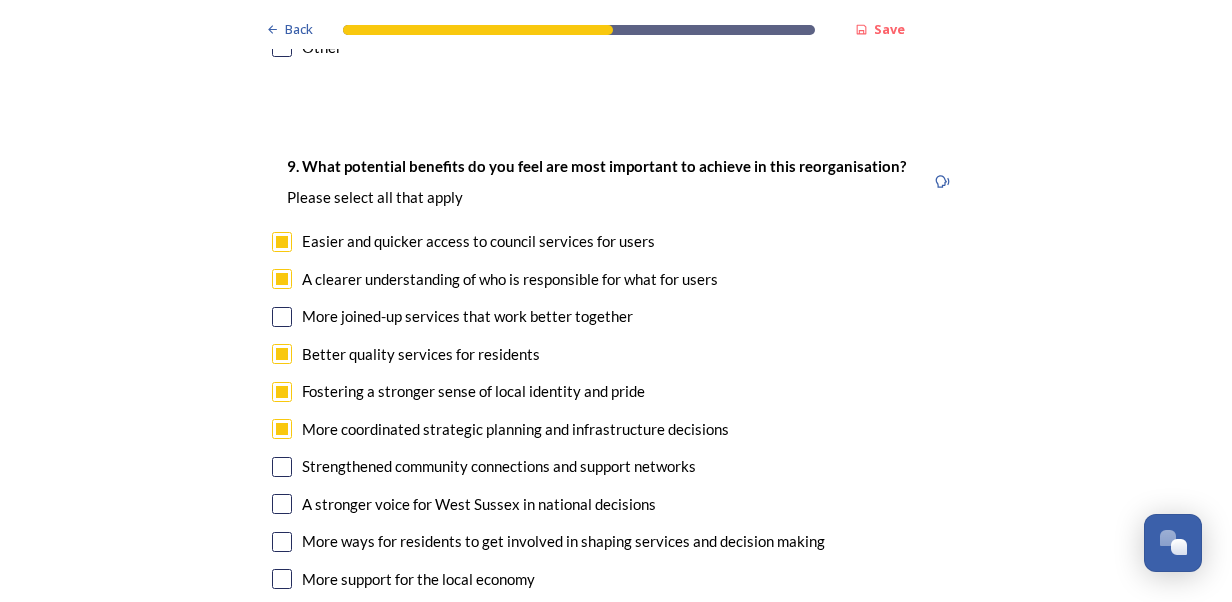 click at bounding box center [282, 467] 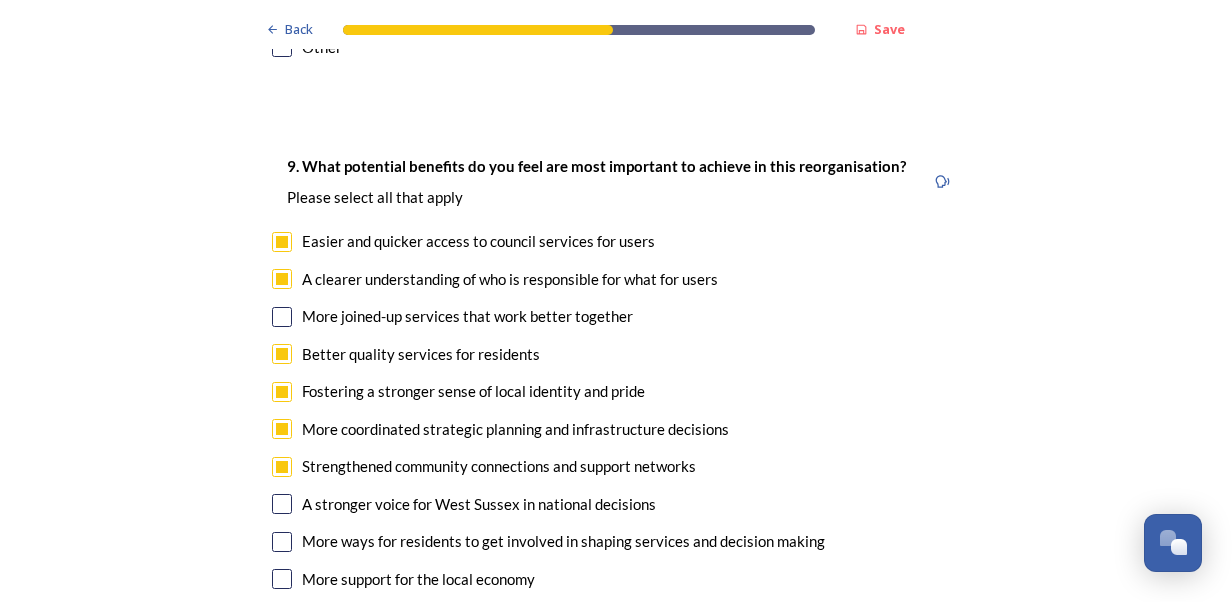 click at bounding box center [282, 504] 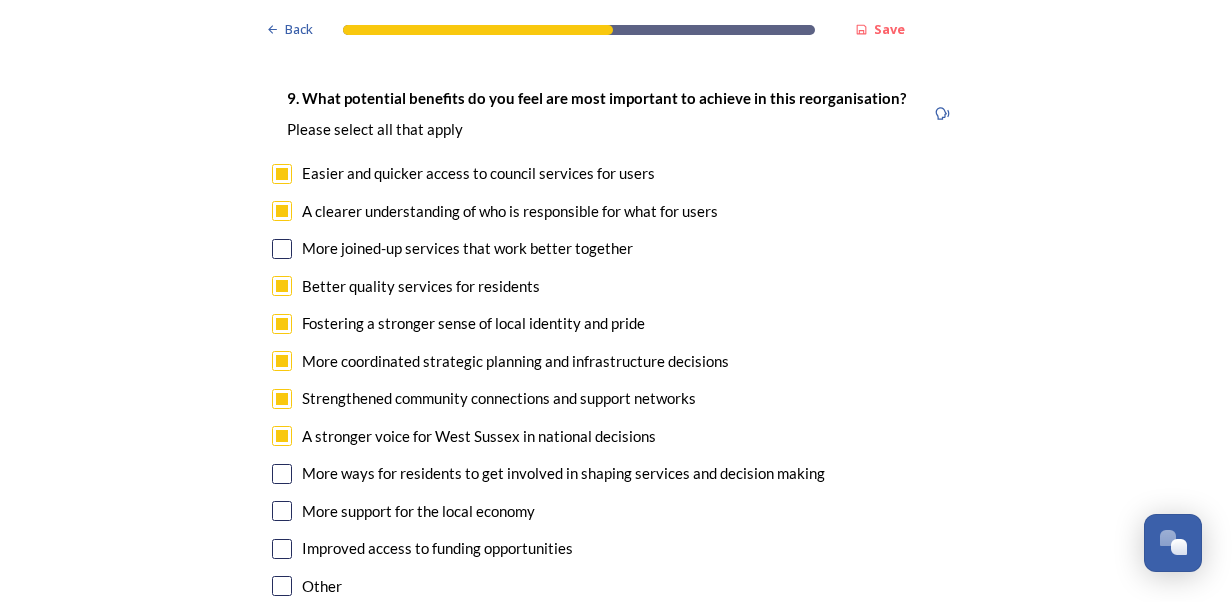 scroll, scrollTop: 4700, scrollLeft: 0, axis: vertical 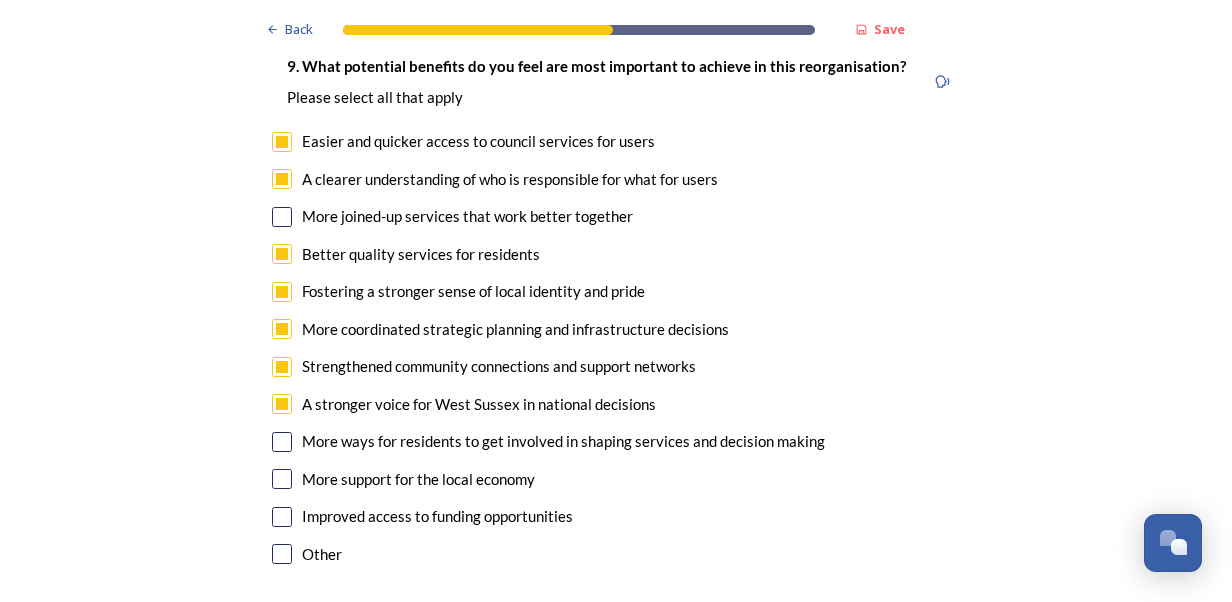 click at bounding box center (282, 442) 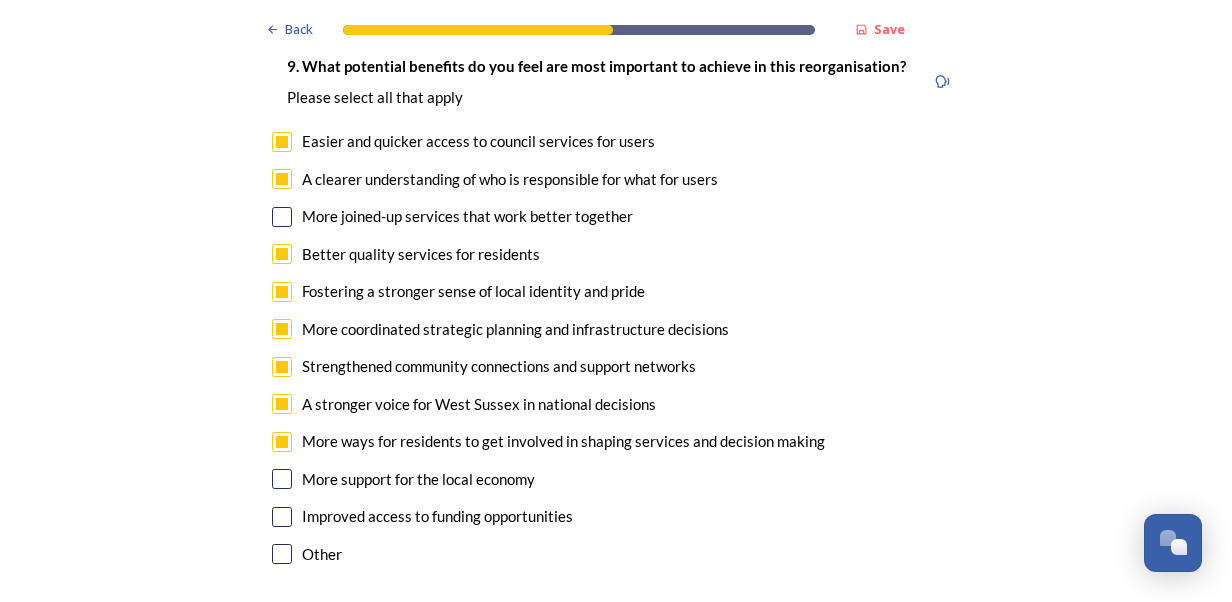 click at bounding box center [282, 479] 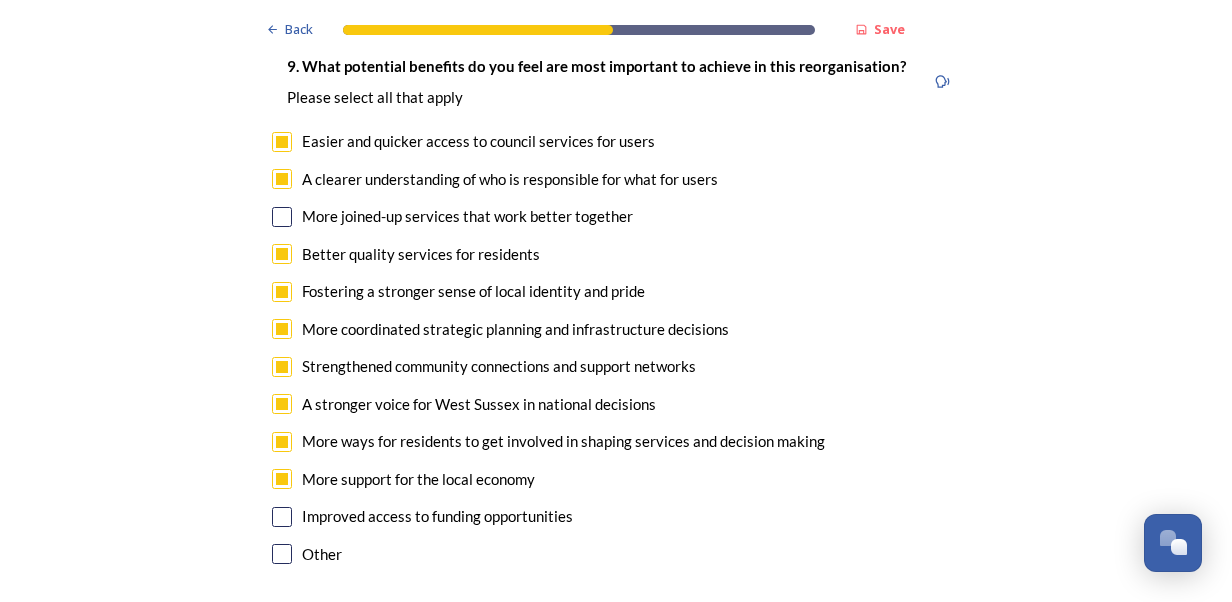 click at bounding box center [282, 517] 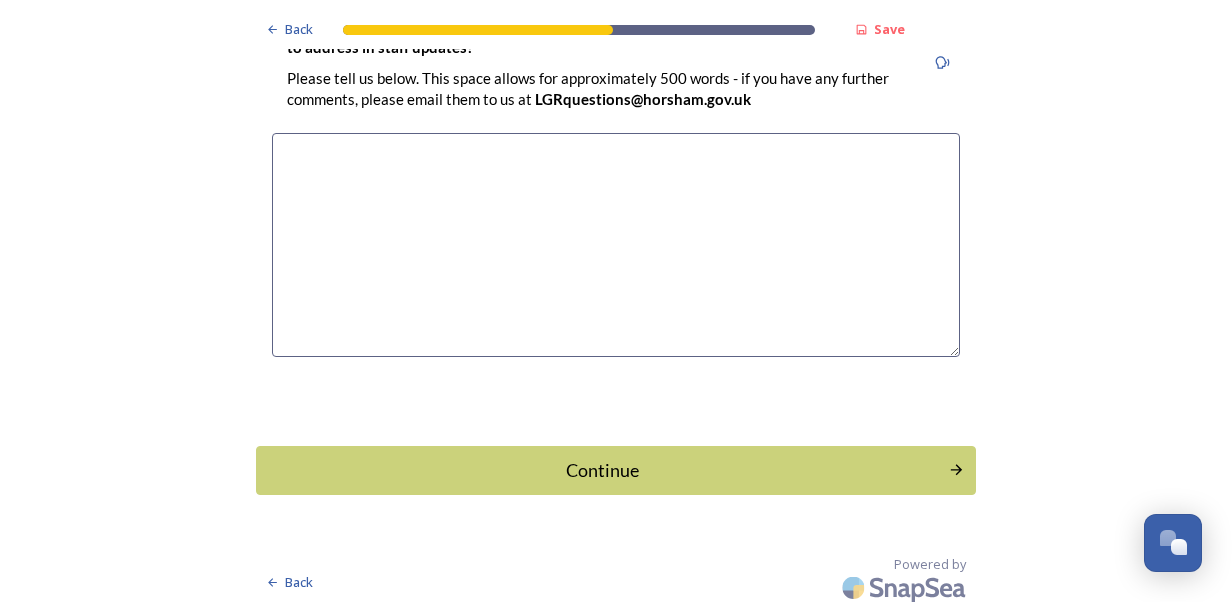 scroll, scrollTop: 5842, scrollLeft: 0, axis: vertical 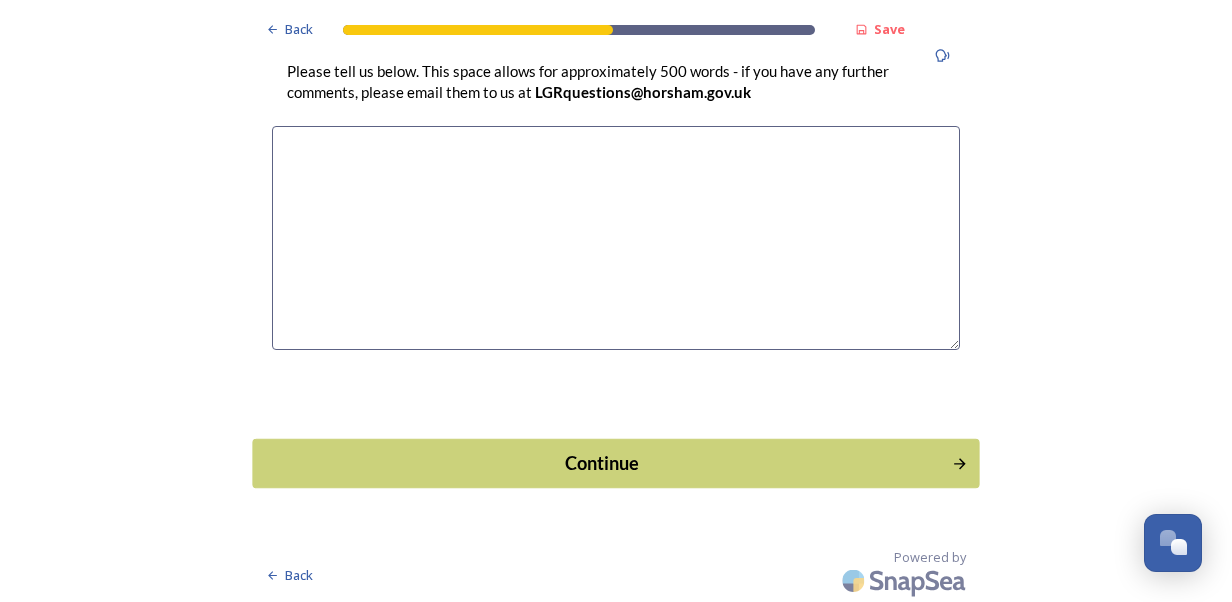 click on "Continue" at bounding box center [602, 463] 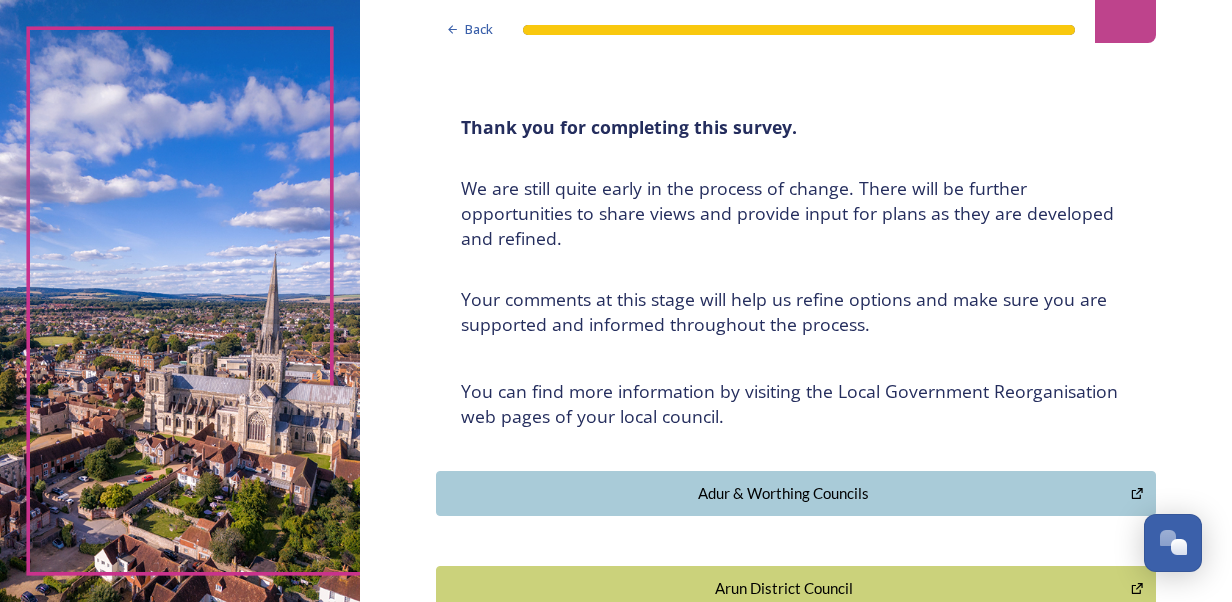 scroll, scrollTop: 0, scrollLeft: 0, axis: both 